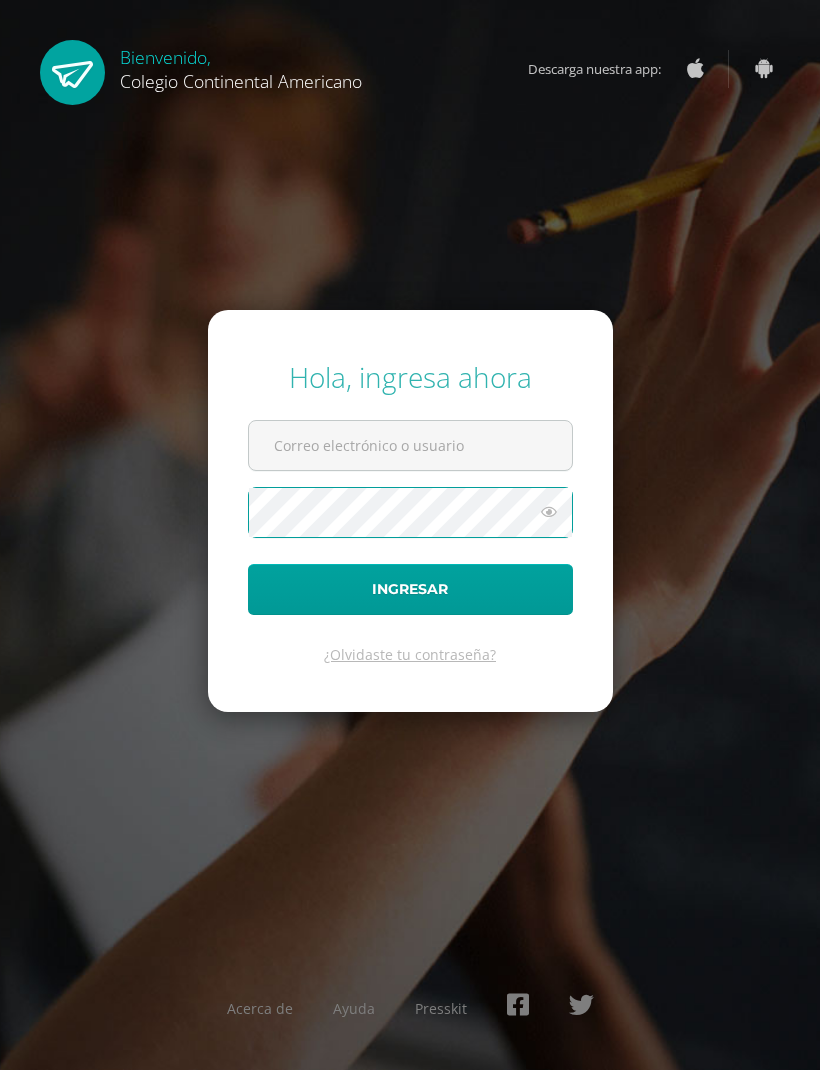 scroll, scrollTop: 67, scrollLeft: 0, axis: vertical 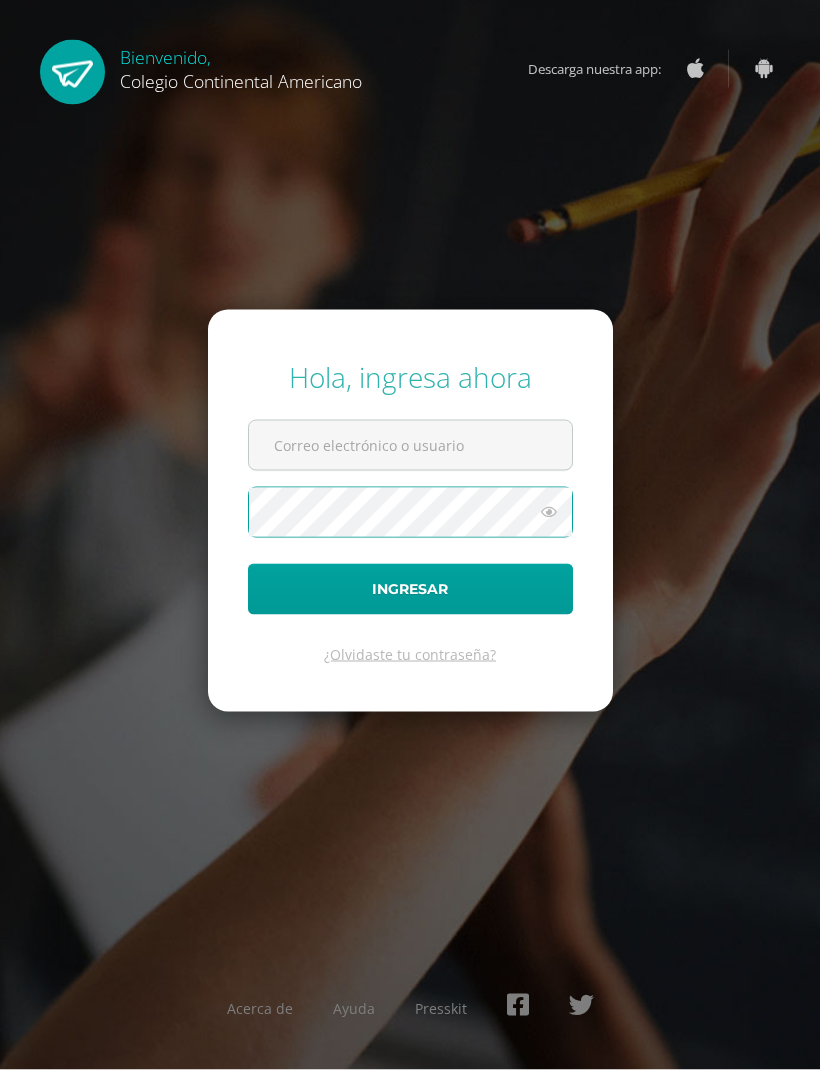 type on "guate.km@continentalamericano.edu.gt" 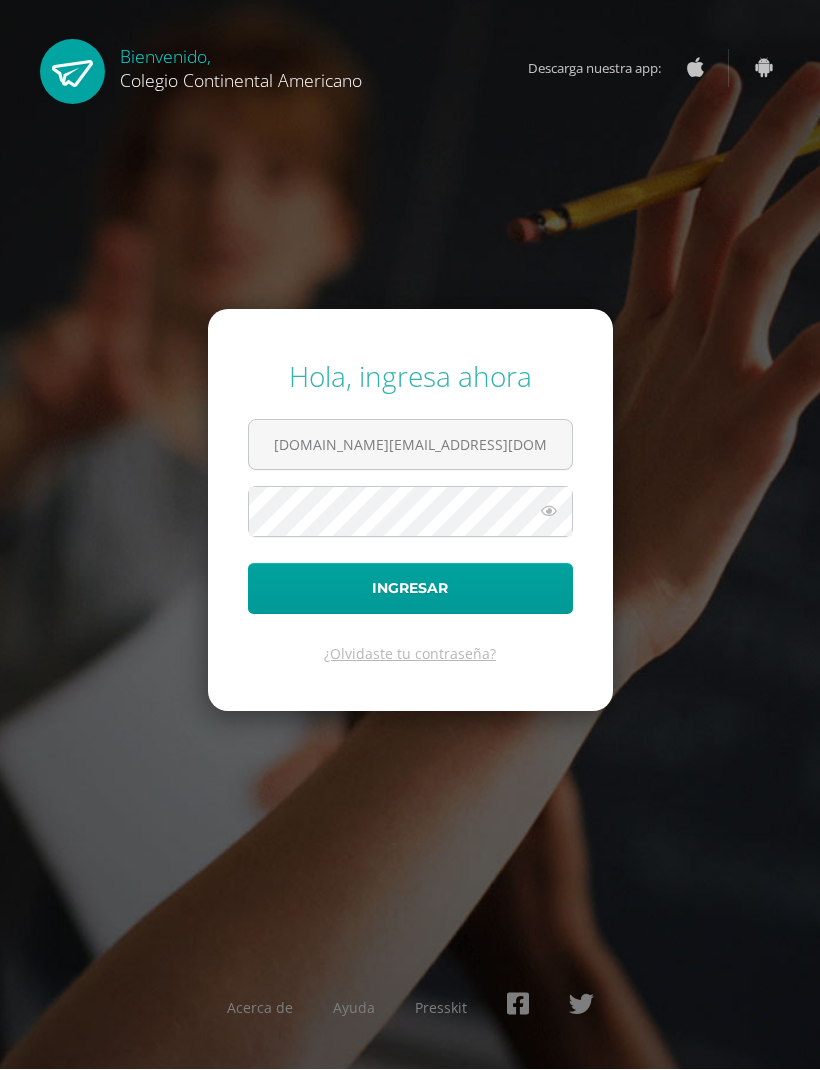 click on "Ingresar" at bounding box center [410, 589] 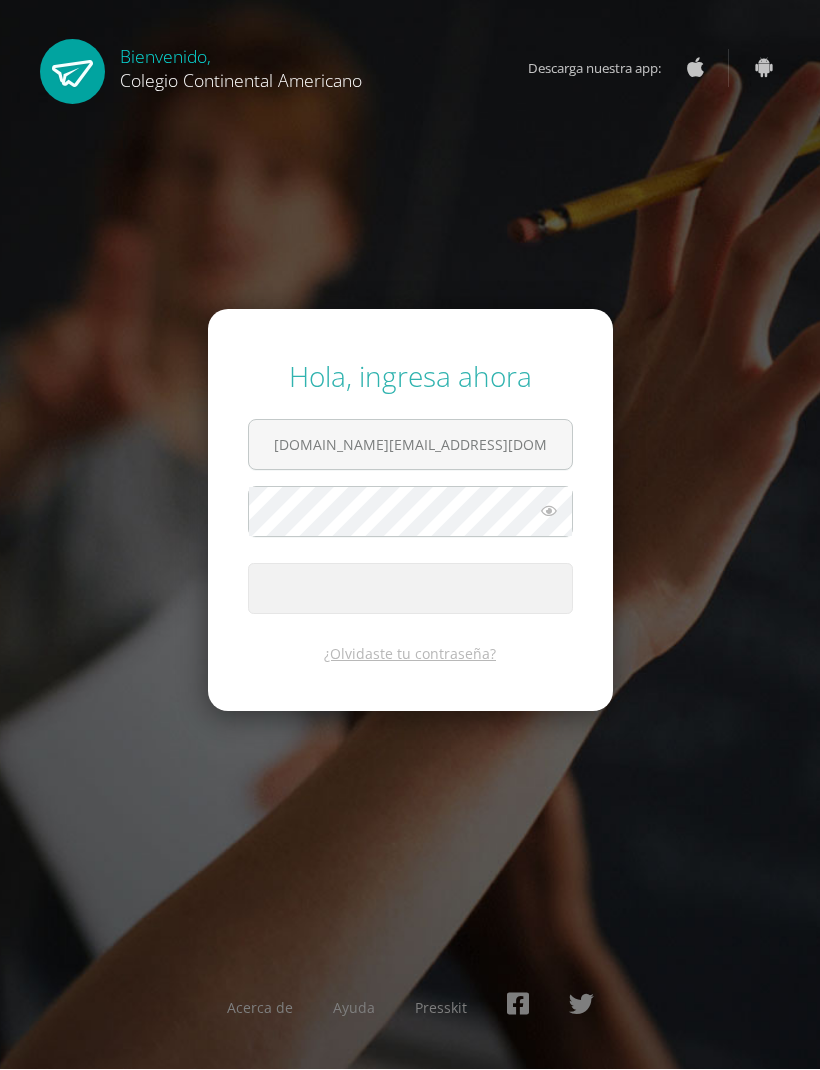 click at bounding box center [410, 589] 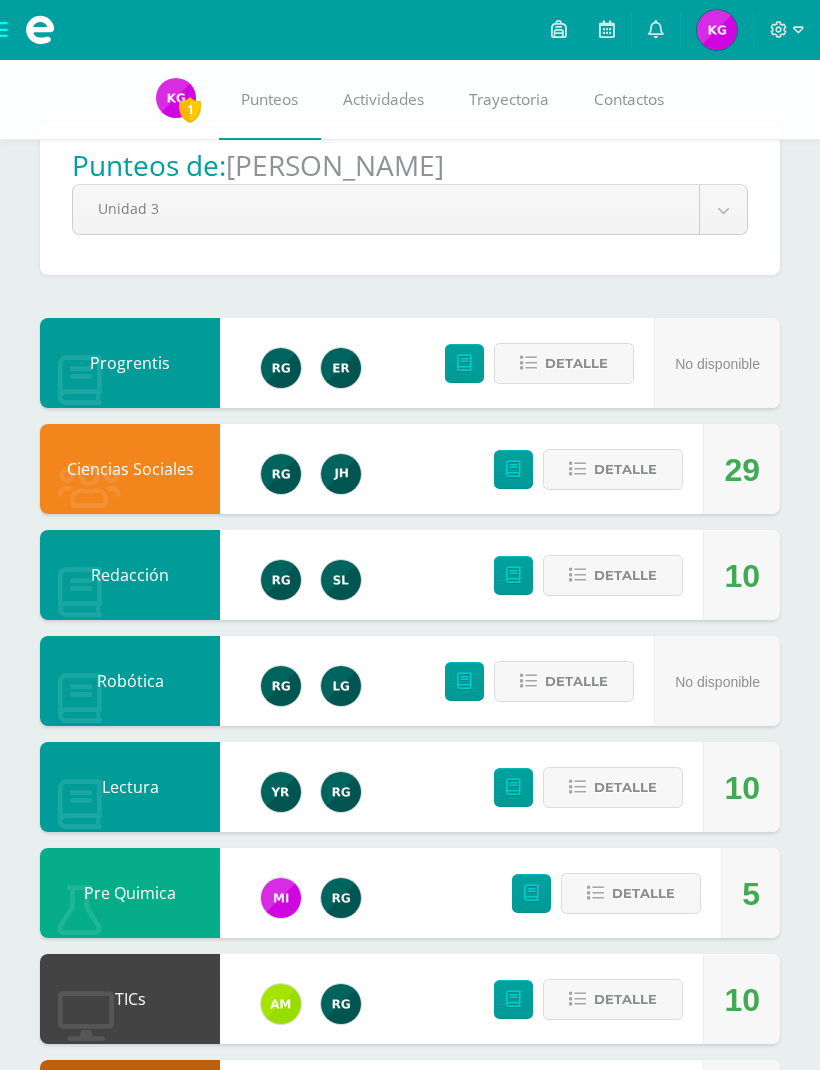 scroll, scrollTop: 0, scrollLeft: 0, axis: both 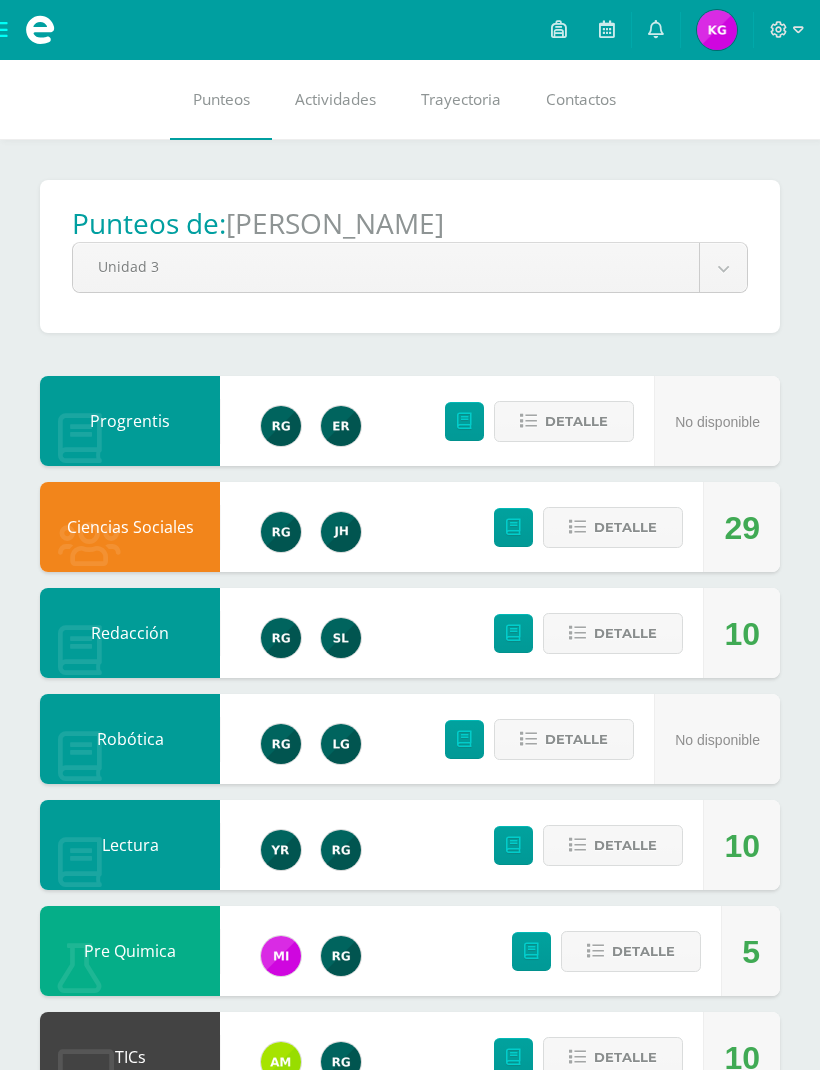 click at bounding box center (717, 30) 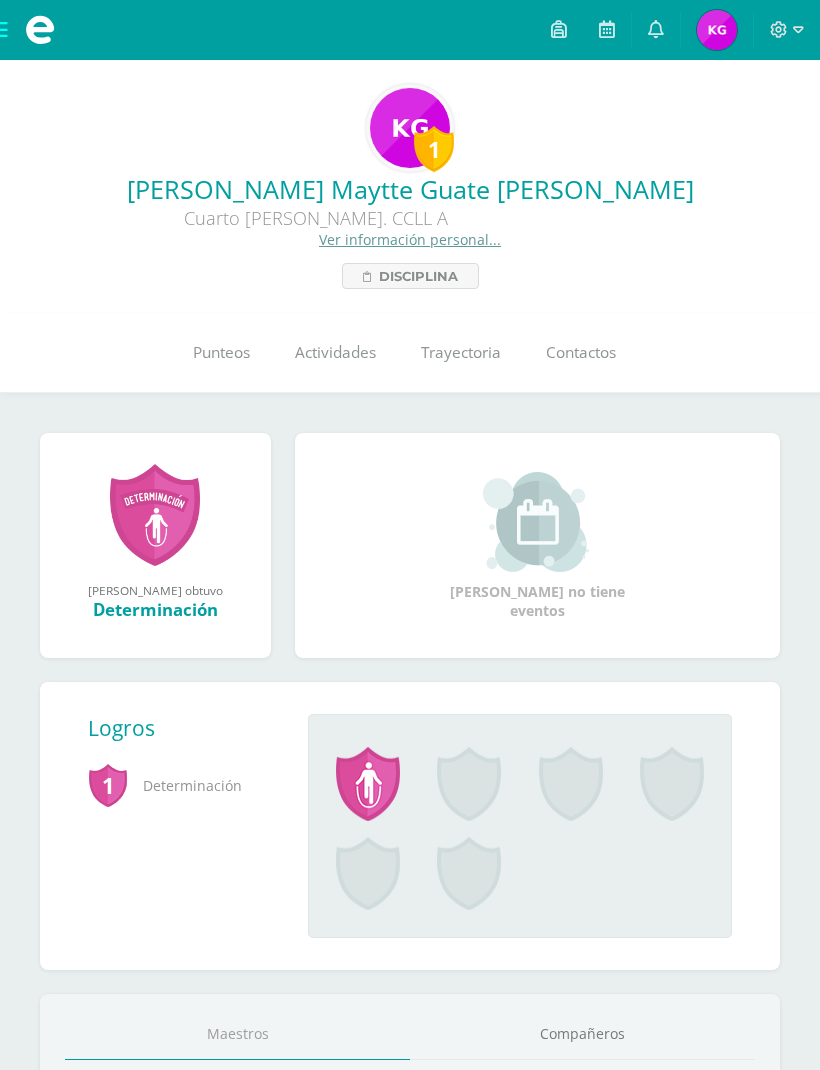 scroll, scrollTop: 0, scrollLeft: 0, axis: both 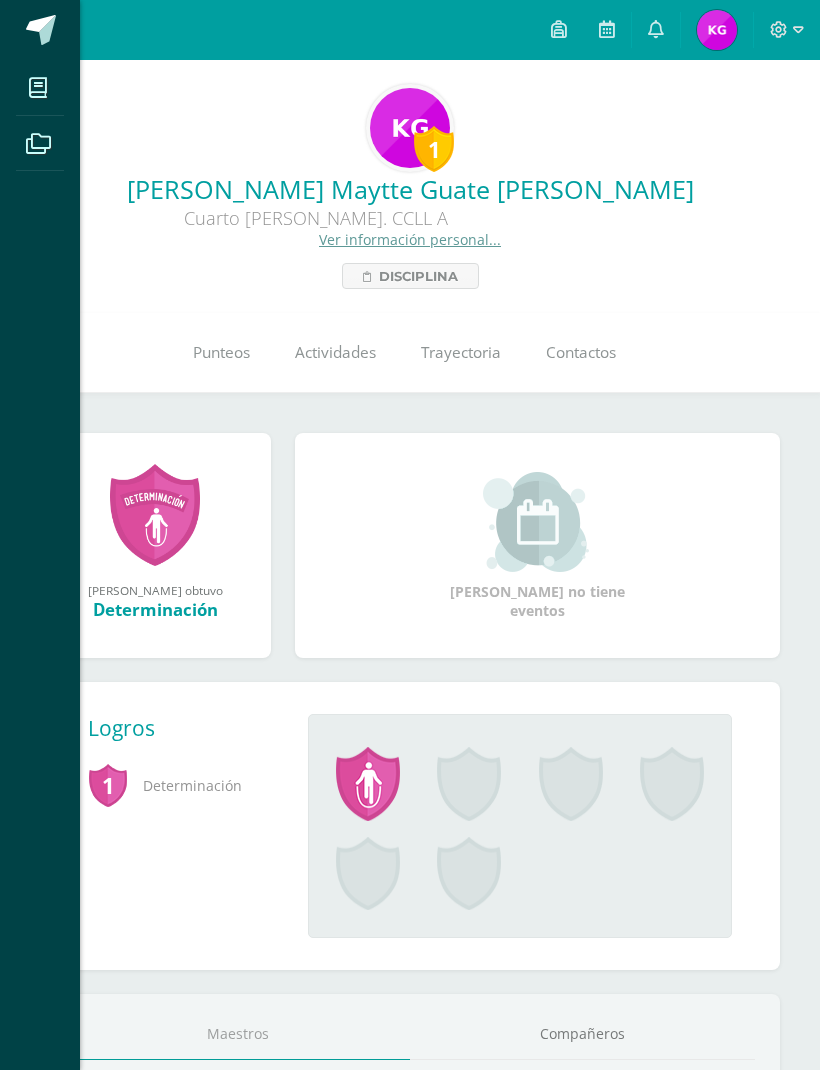 click at bounding box center [41, 30] 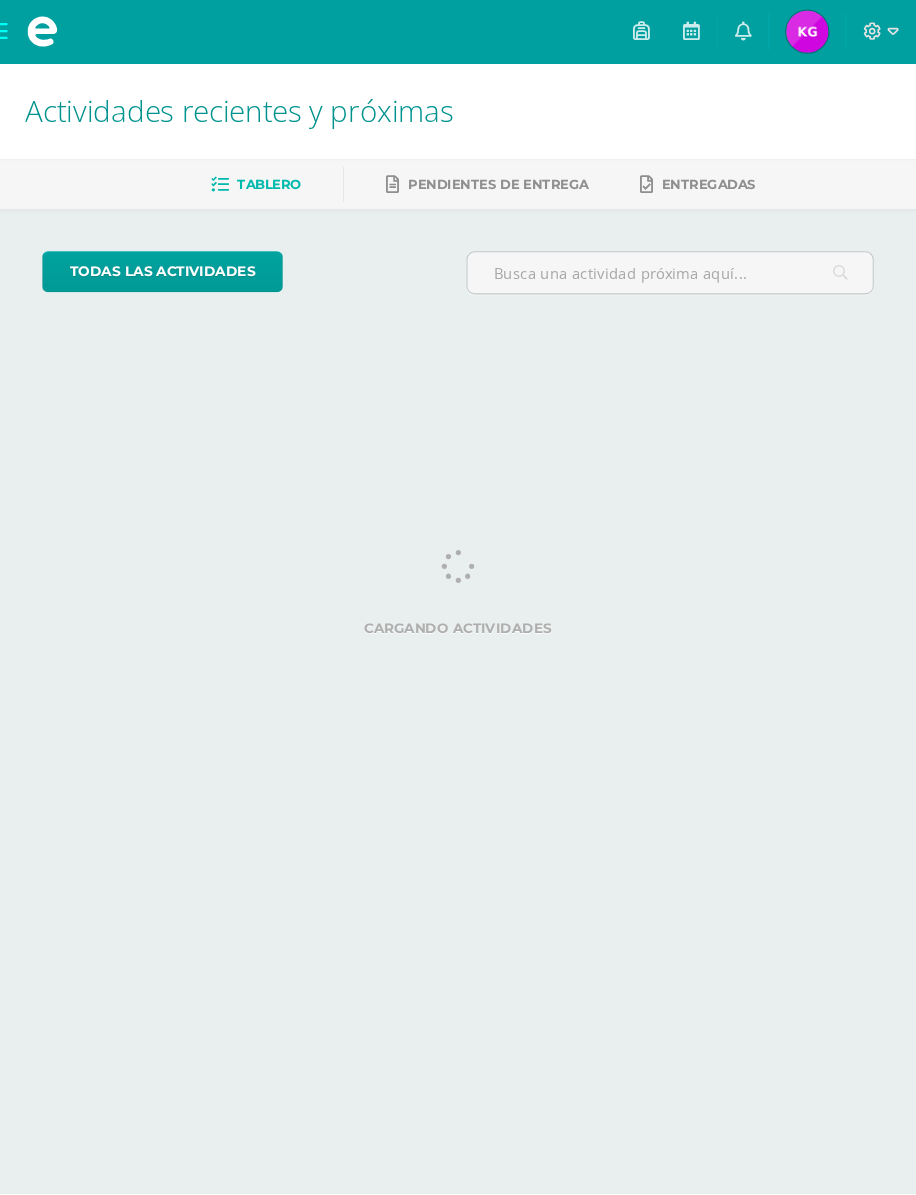 scroll, scrollTop: 0, scrollLeft: 0, axis: both 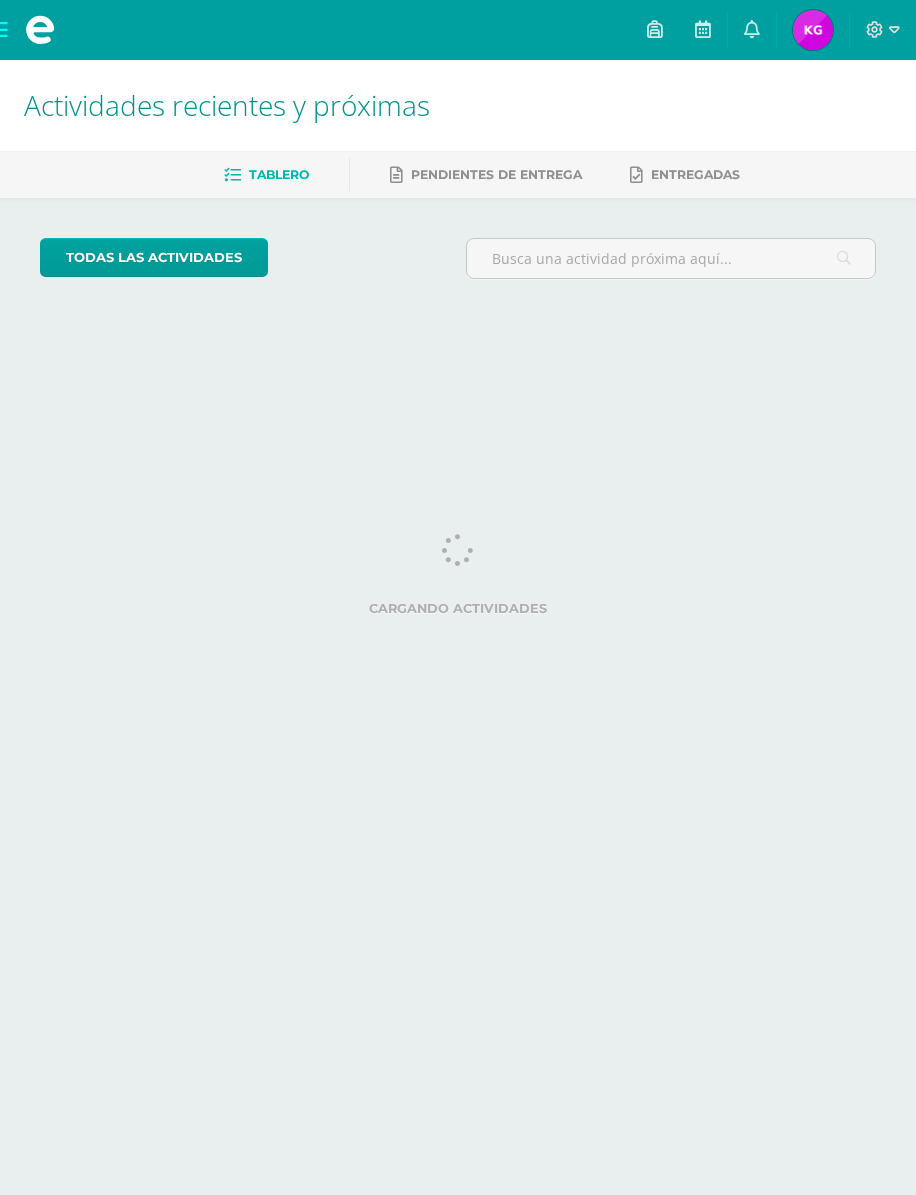 click at bounding box center [40, 30] 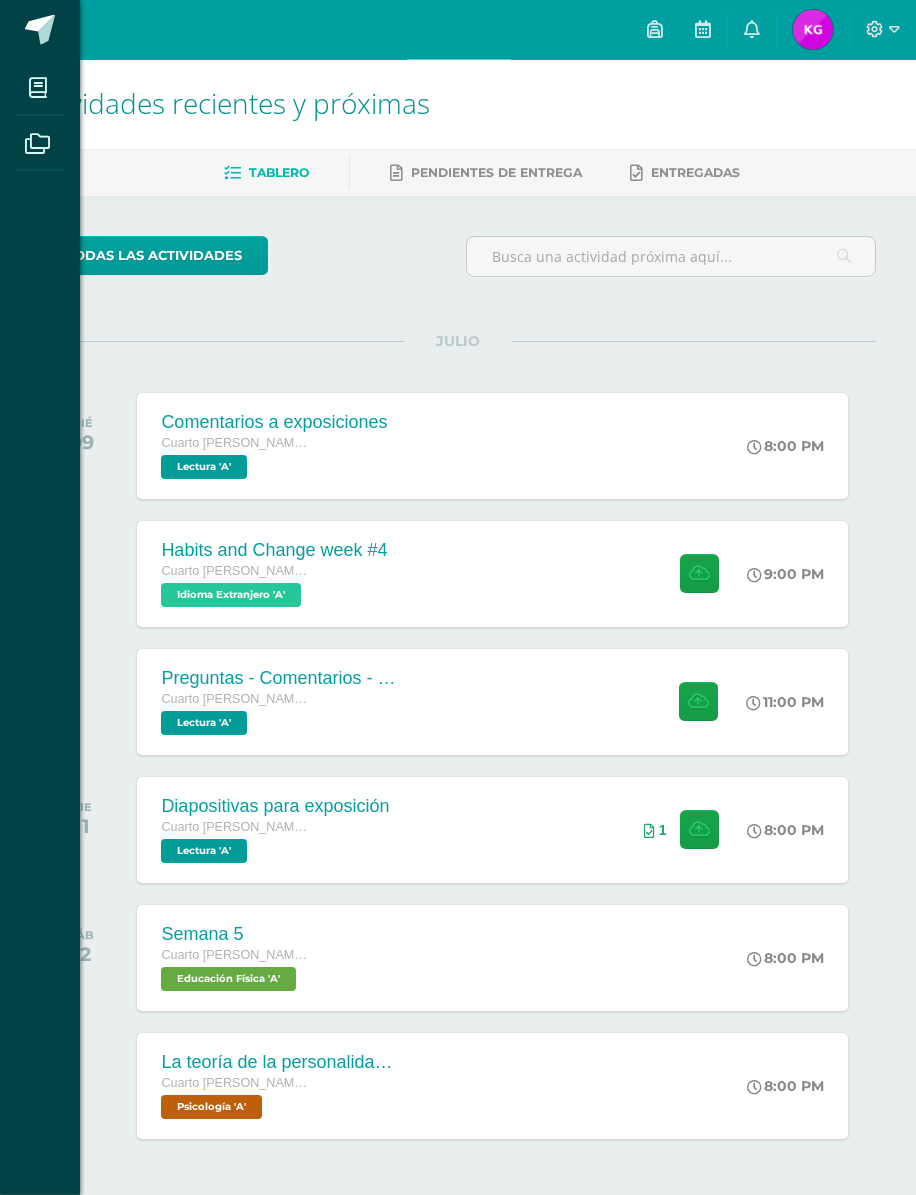 scroll, scrollTop: 2, scrollLeft: 0, axis: vertical 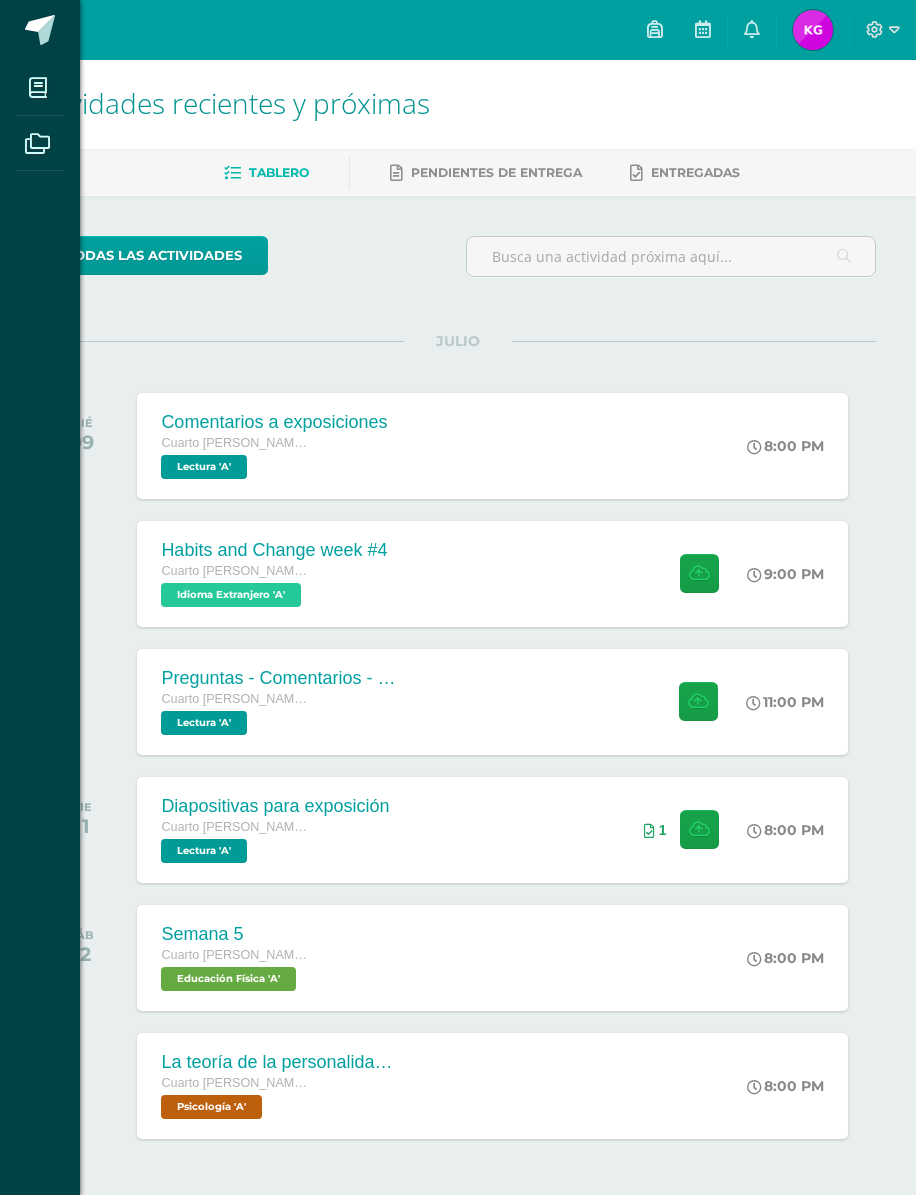 click on "Mis cursos Archivos Cerrar panel
Ciencias Sociales
Cuarto
Bach. CCLL
"A"
Educación Física
Cuarto
Bach. CCLL
"A"
Elaboración y Gestión de proyectos
Cuarto
Bach. CCLL
"A"
Filosofía
Cuarto
Bach. CCLL
"A"
Fisica
Cuarto
Bach. CCLL
"A"
Idioma Extranjero
Ver Todos los Cursos" at bounding box center [458, 597] 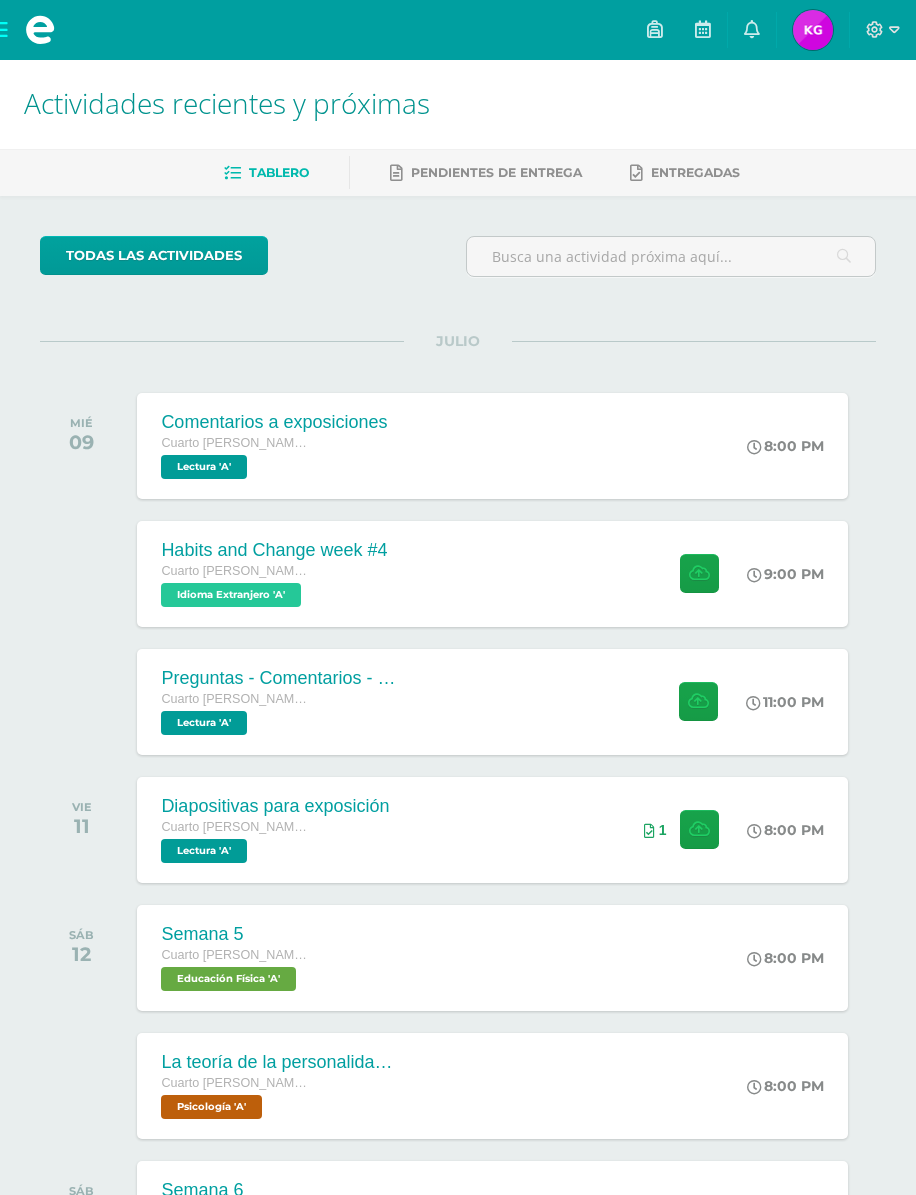 click at bounding box center (699, 573) 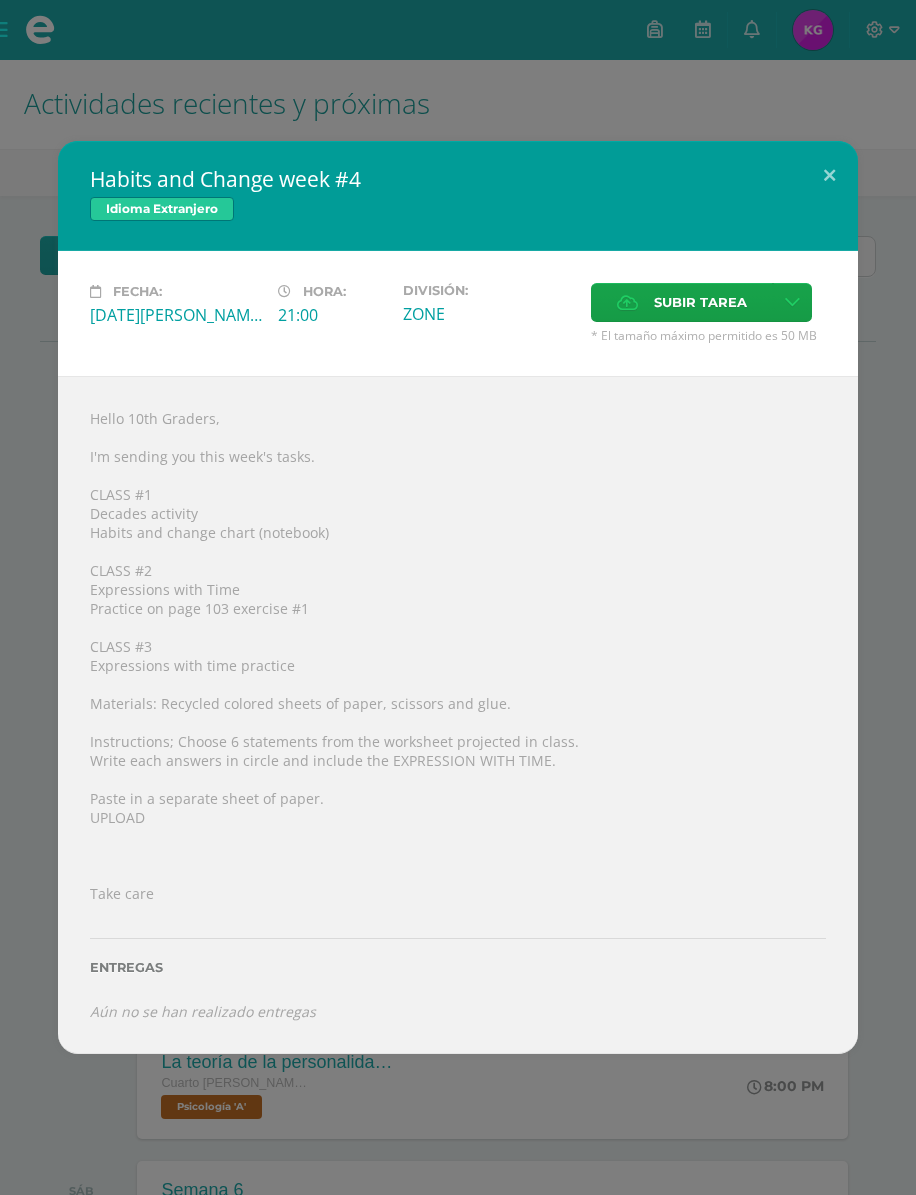 click at bounding box center [792, 302] 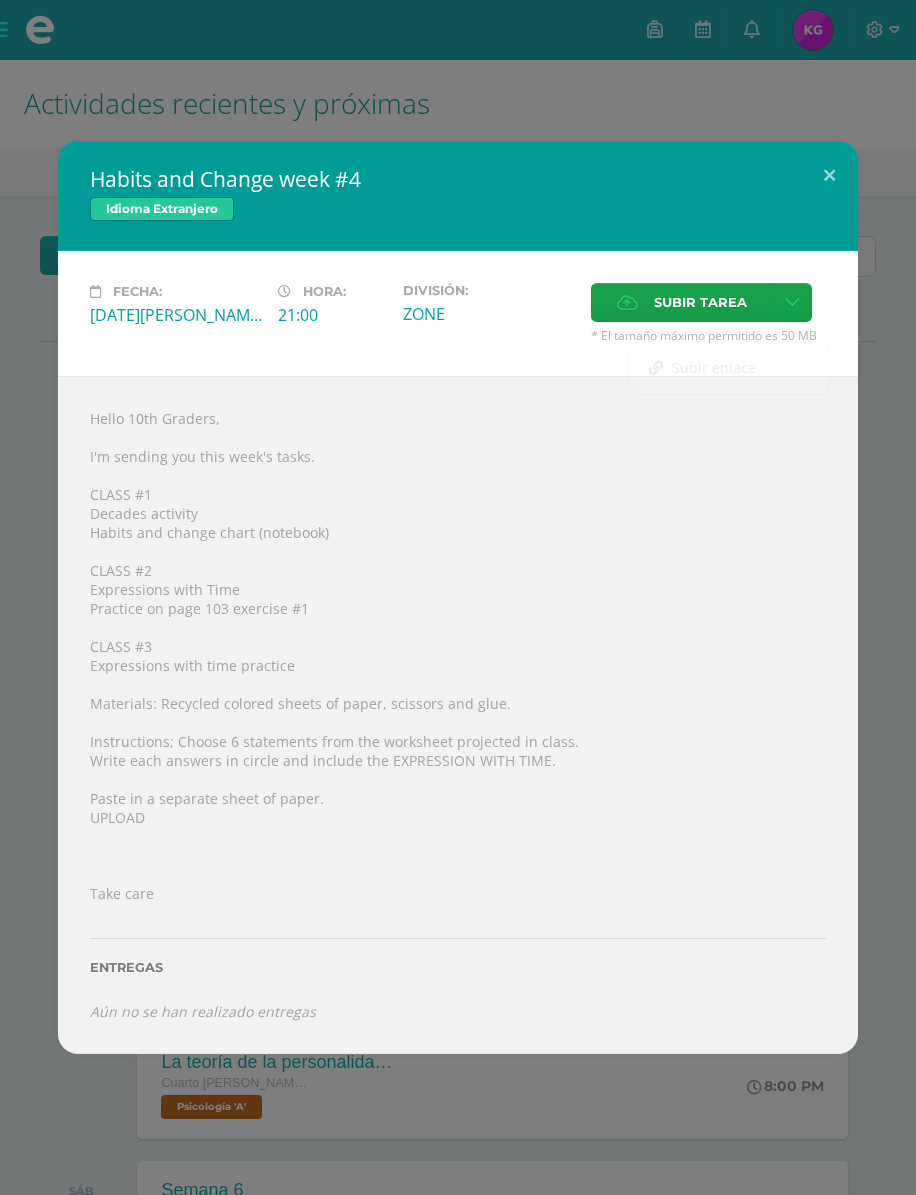 click on "Subir tarea" at bounding box center [700, 302] 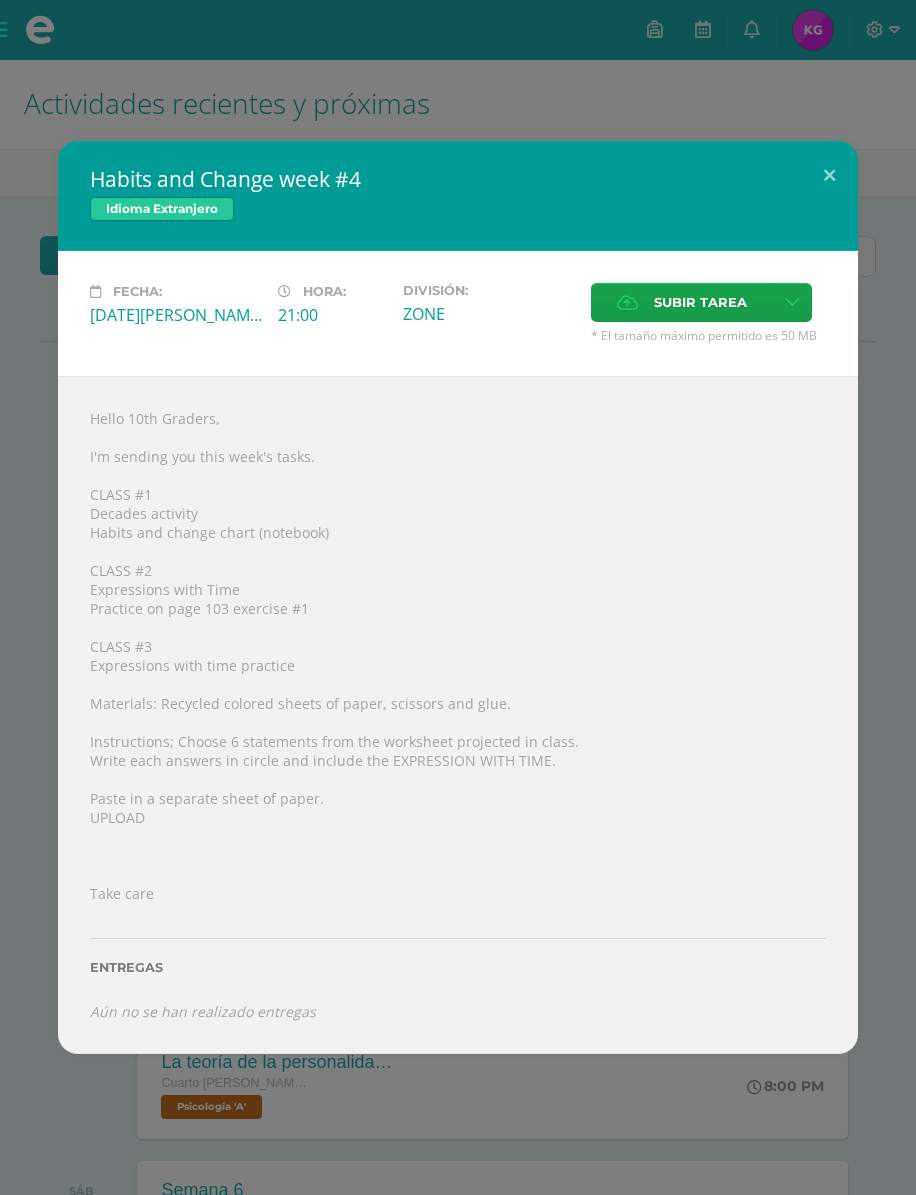 click on "Subir tarea" at bounding box center [700, 302] 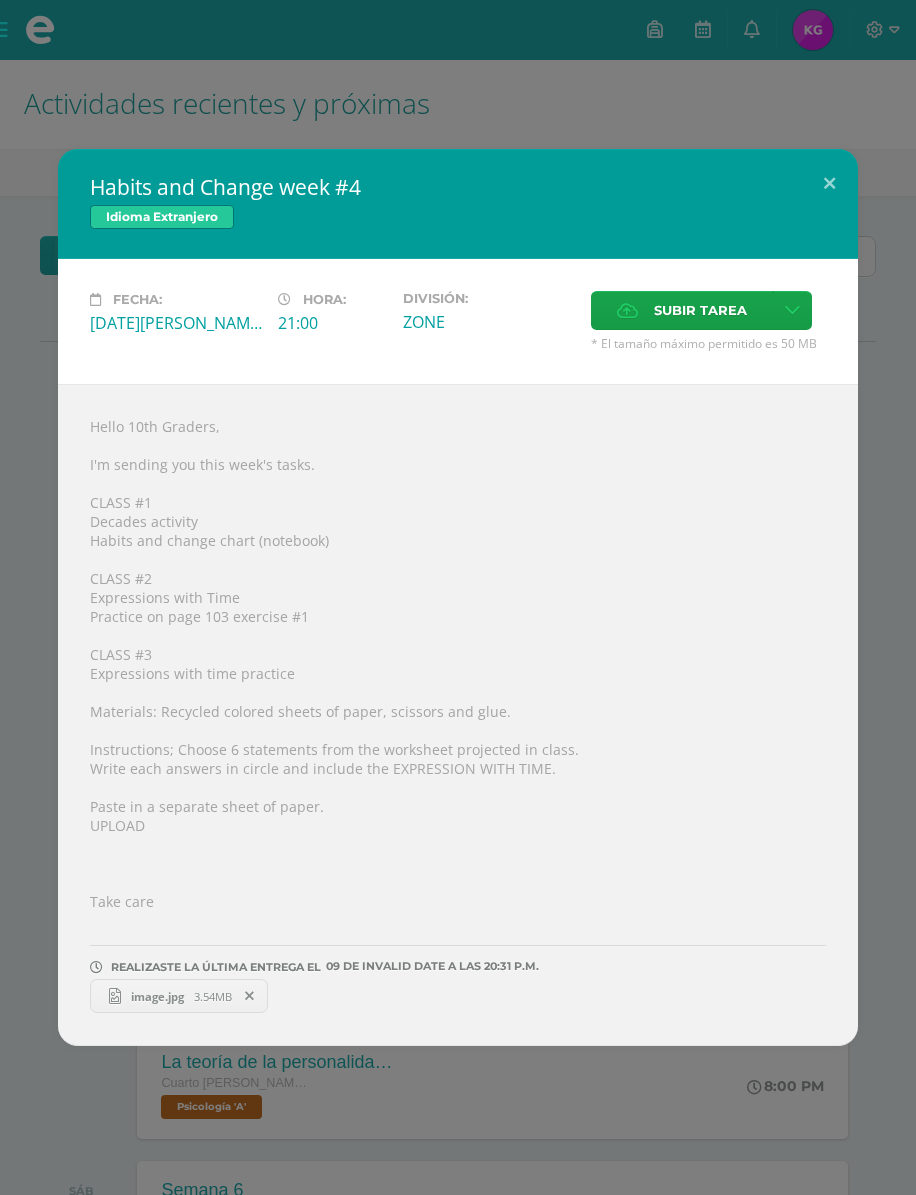 click at bounding box center (829, 183) 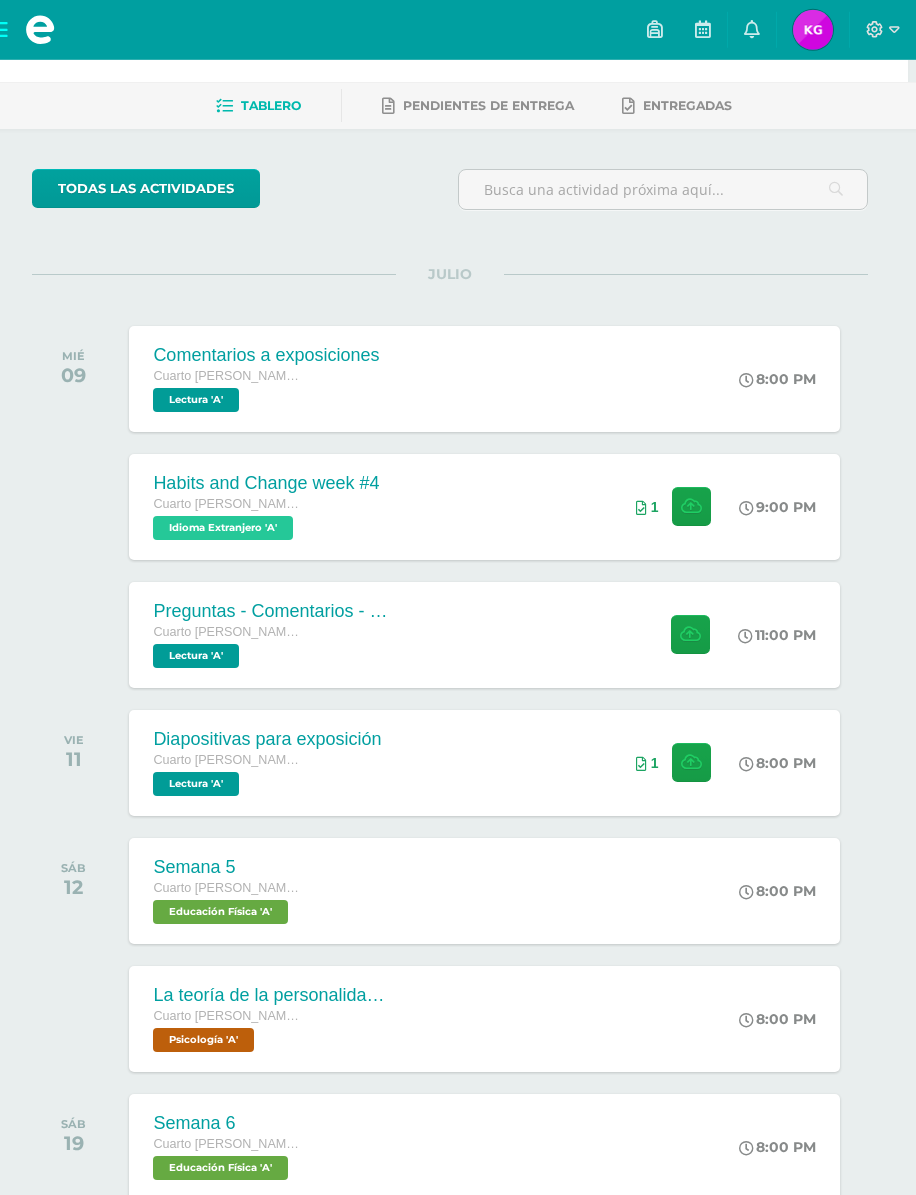 scroll, scrollTop: 70, scrollLeft: 8, axis: both 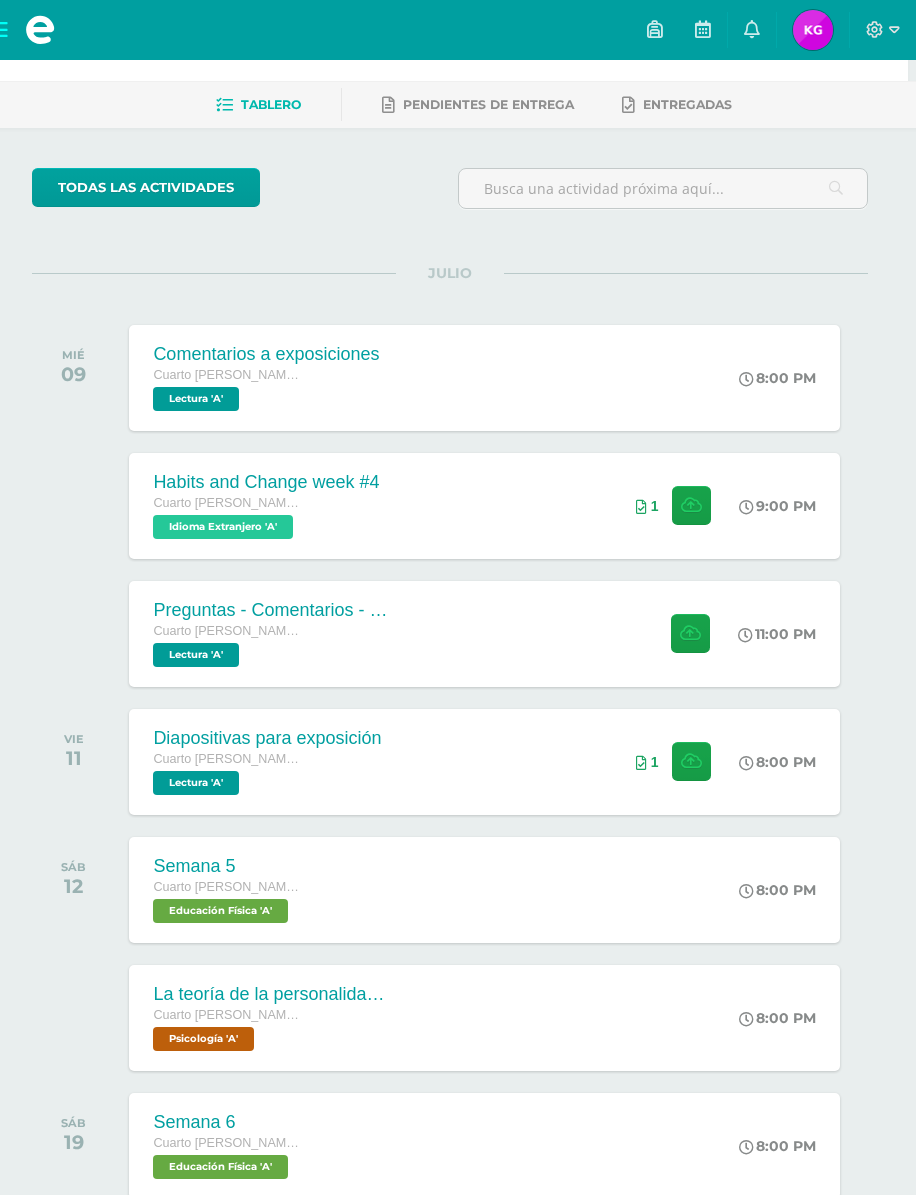 click at bounding box center [813, 30] 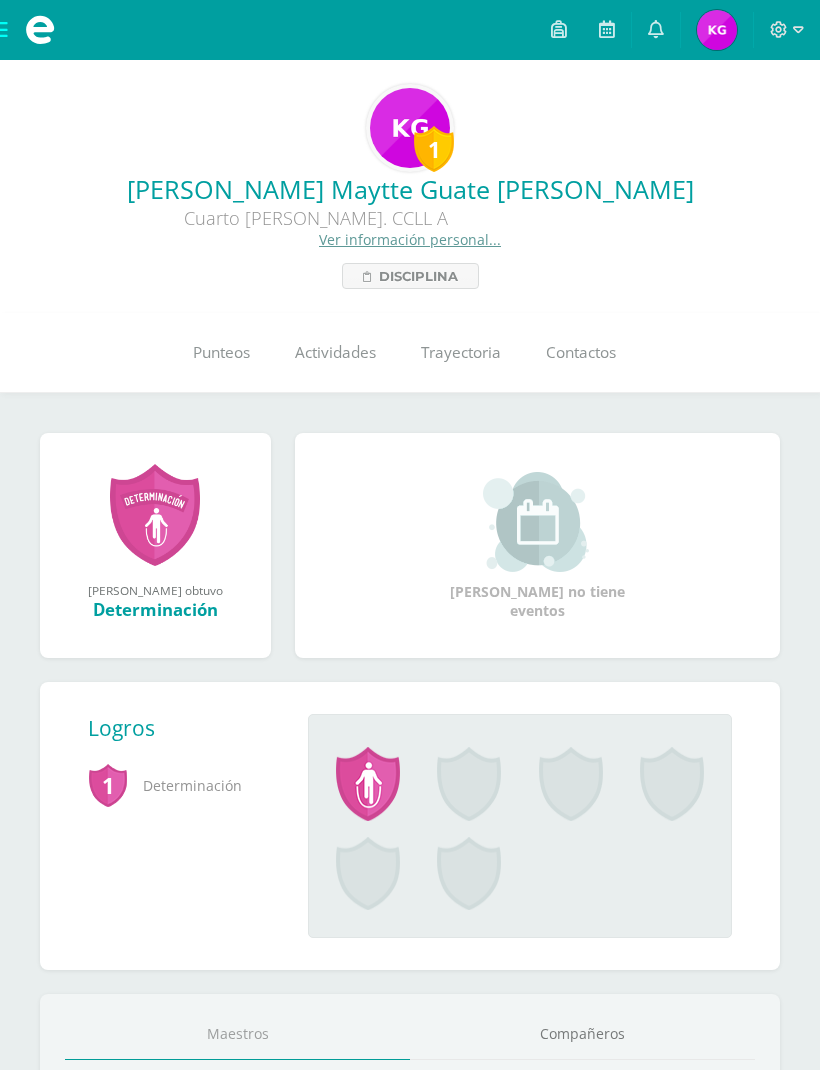 scroll, scrollTop: 0, scrollLeft: 0, axis: both 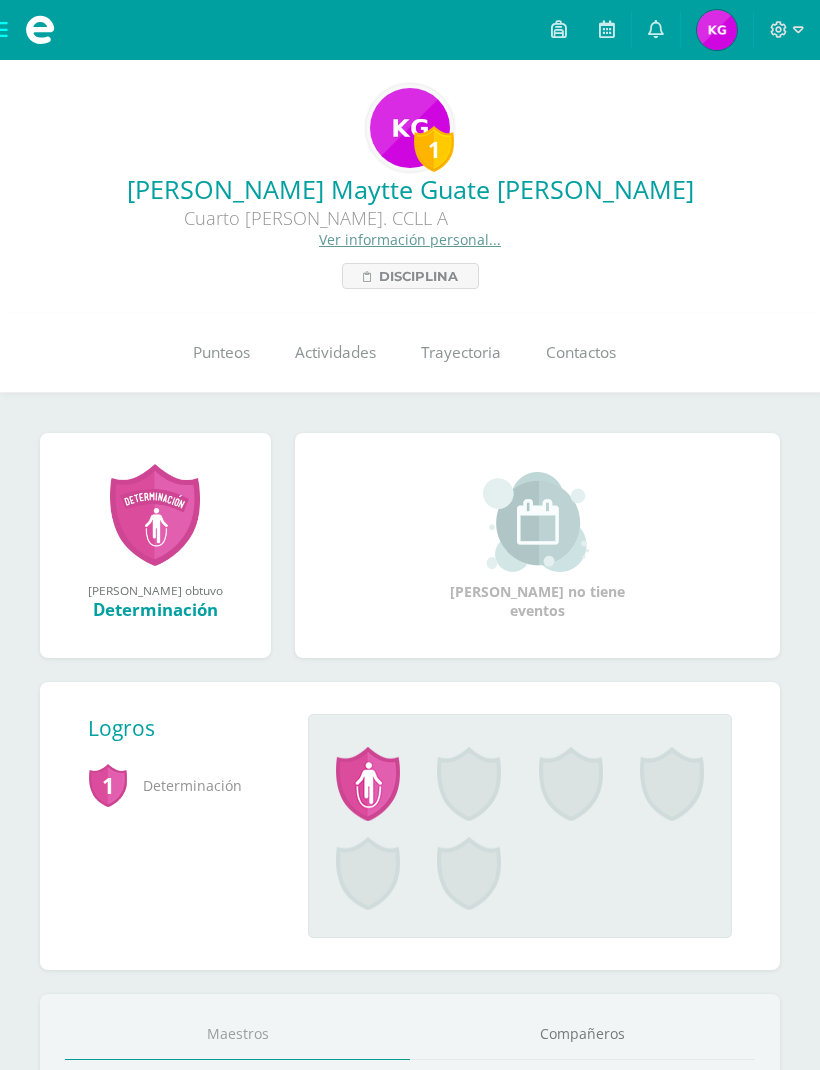 click on "Punteos" at bounding box center [221, 352] 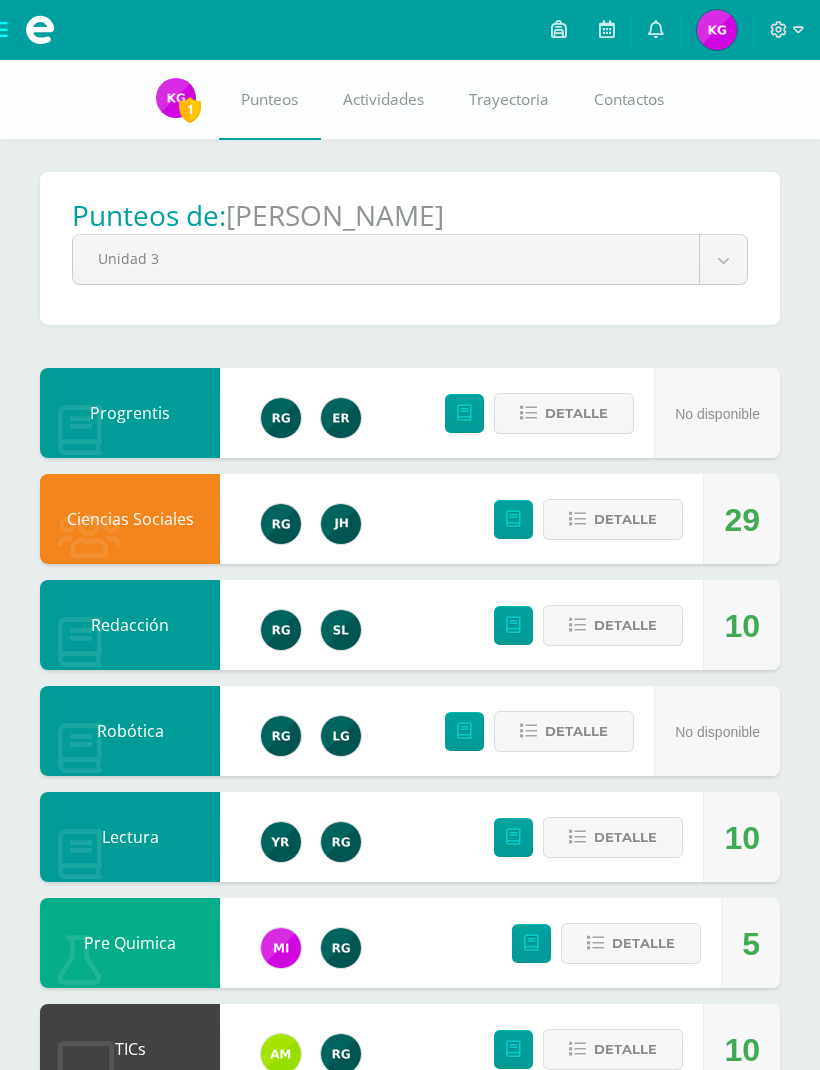 scroll, scrollTop: 0, scrollLeft: 0, axis: both 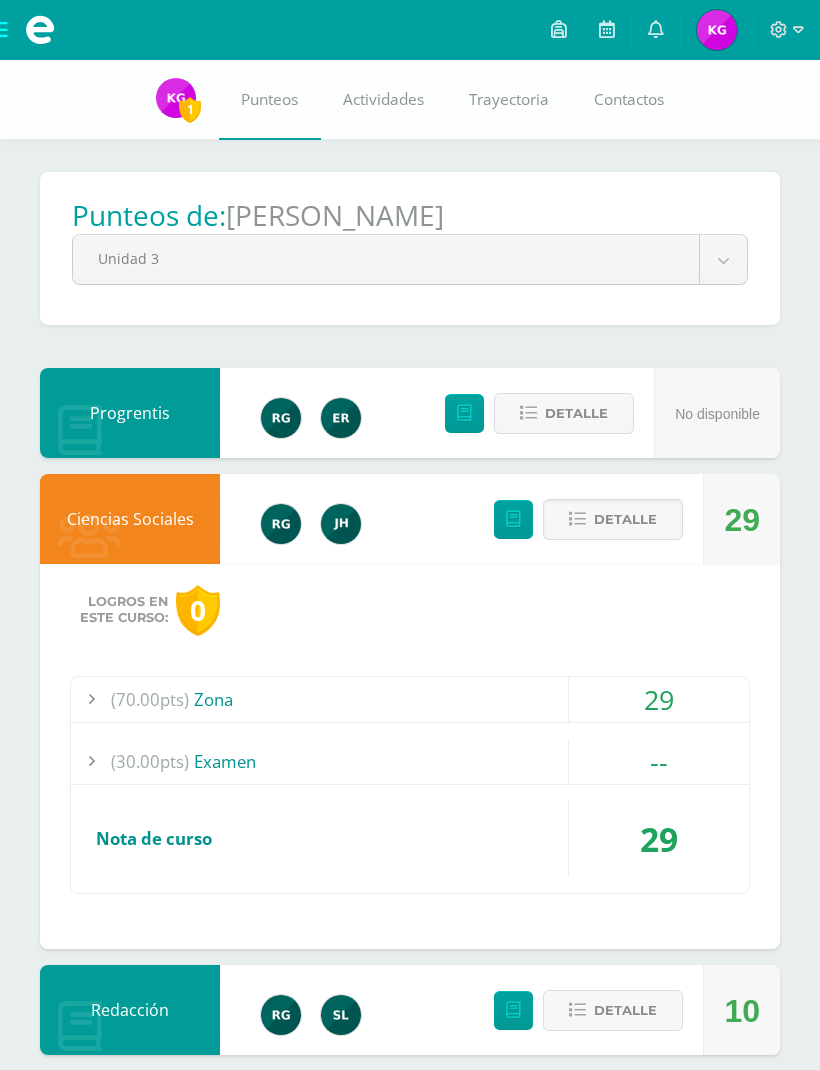 click on "29" at bounding box center (659, 699) 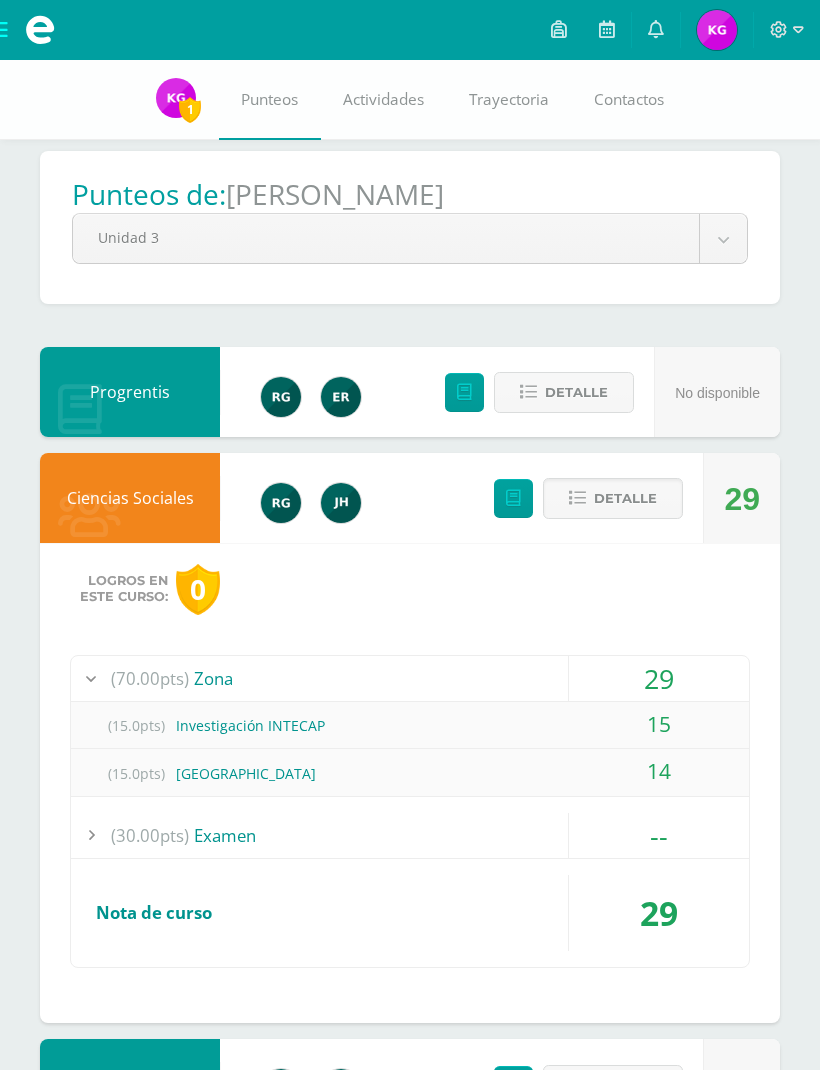scroll, scrollTop: 43, scrollLeft: 0, axis: vertical 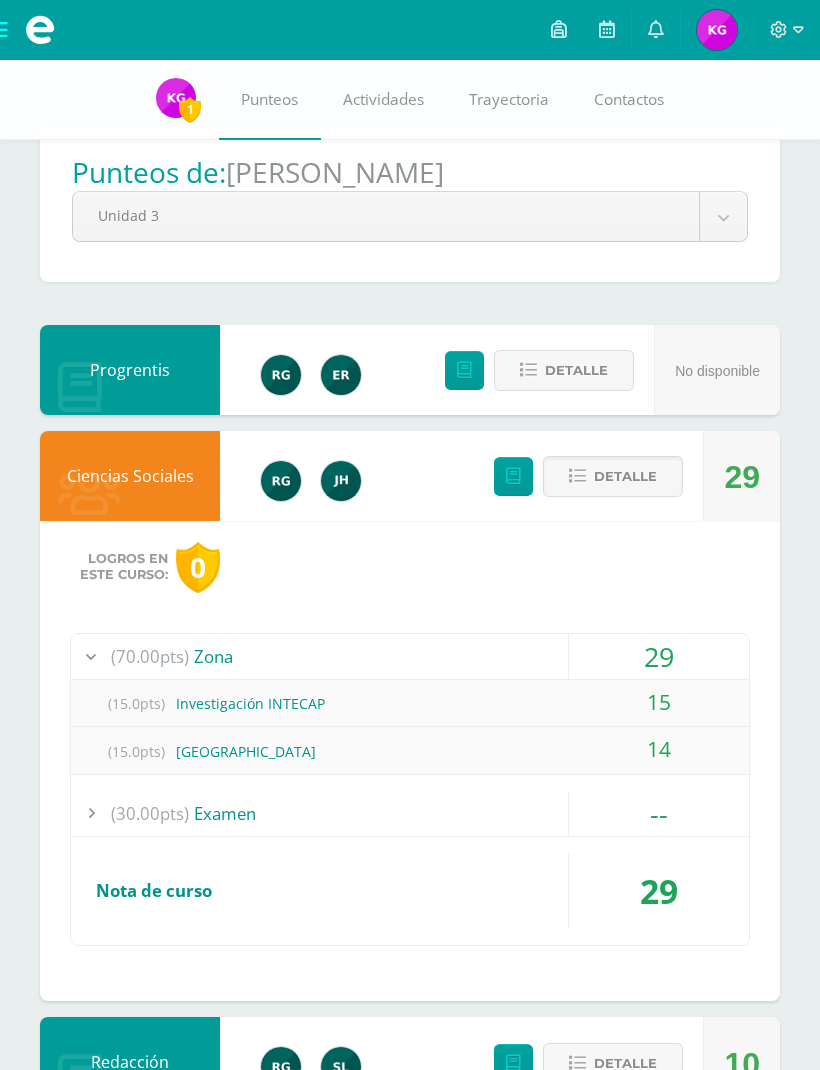 click on "29" at bounding box center [659, 656] 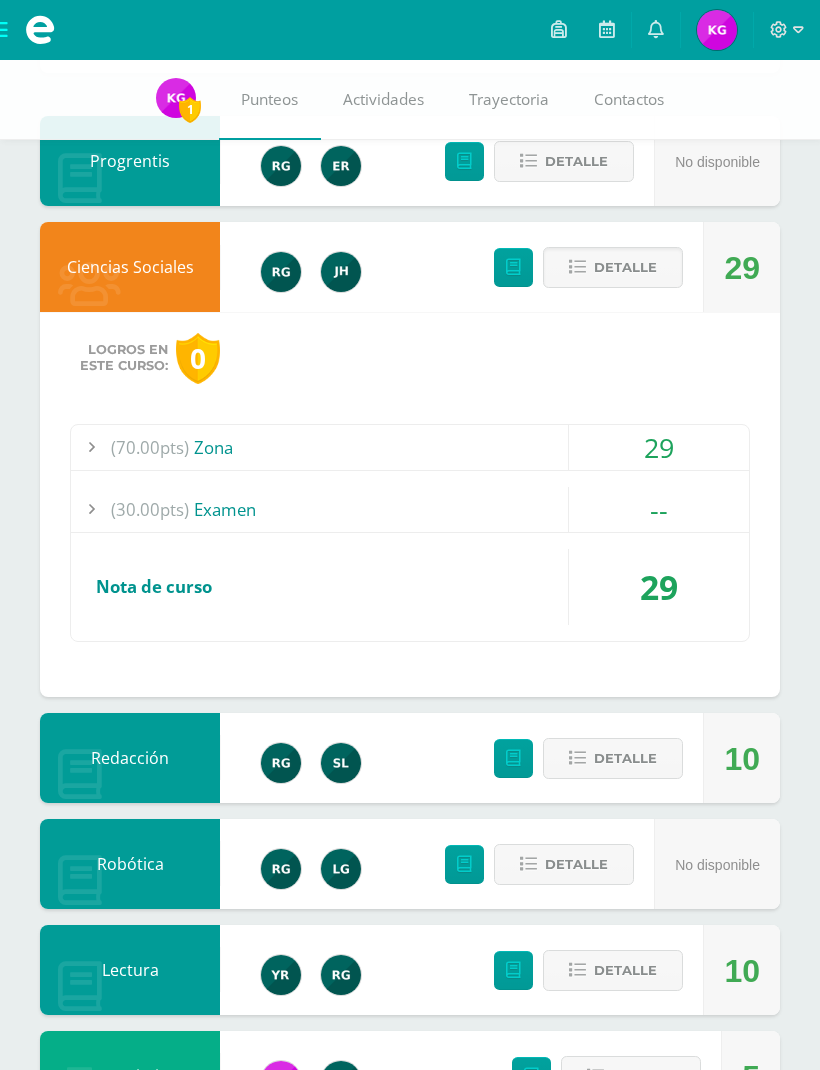 scroll, scrollTop: 257, scrollLeft: 0, axis: vertical 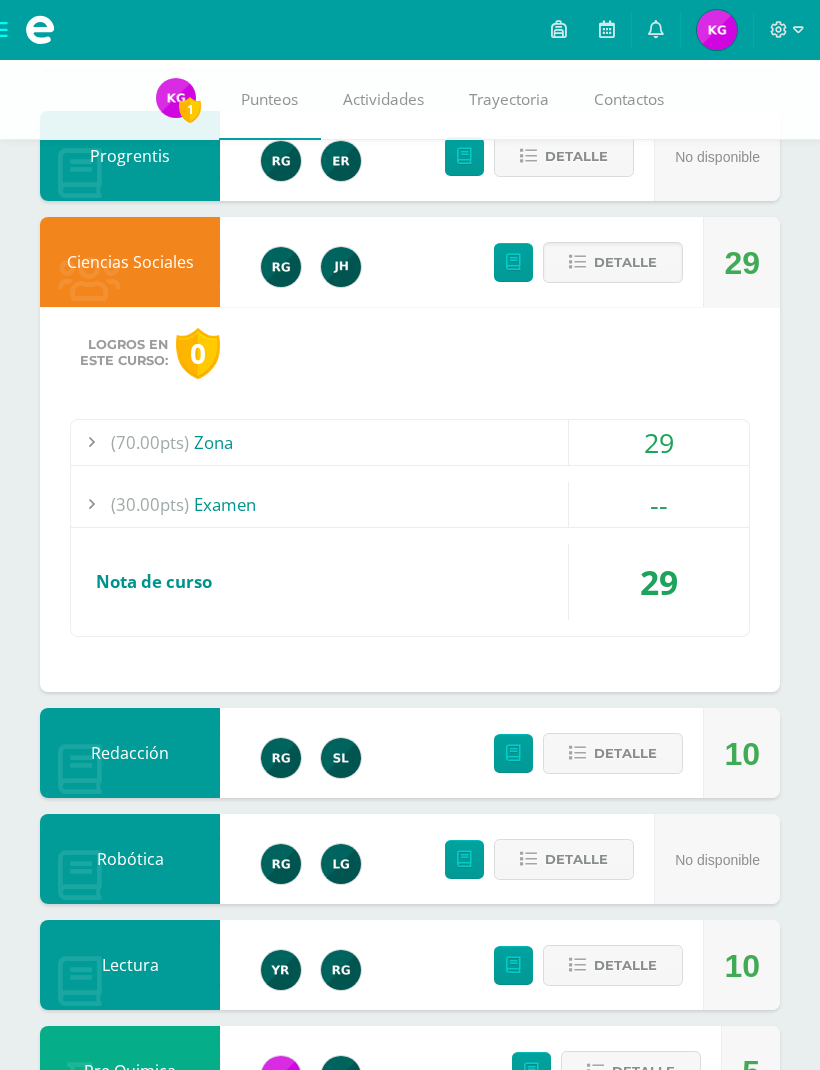 click on "Detalle" at bounding box center [625, 753] 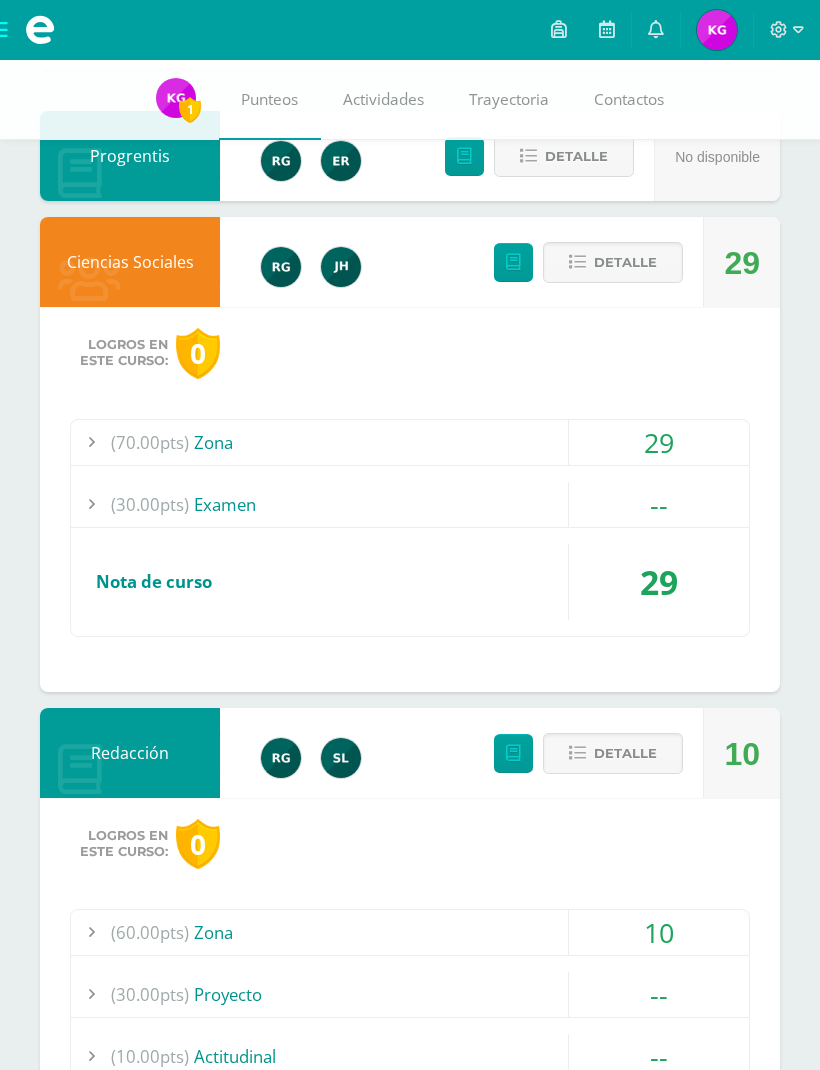 click on "10" at bounding box center (659, 932) 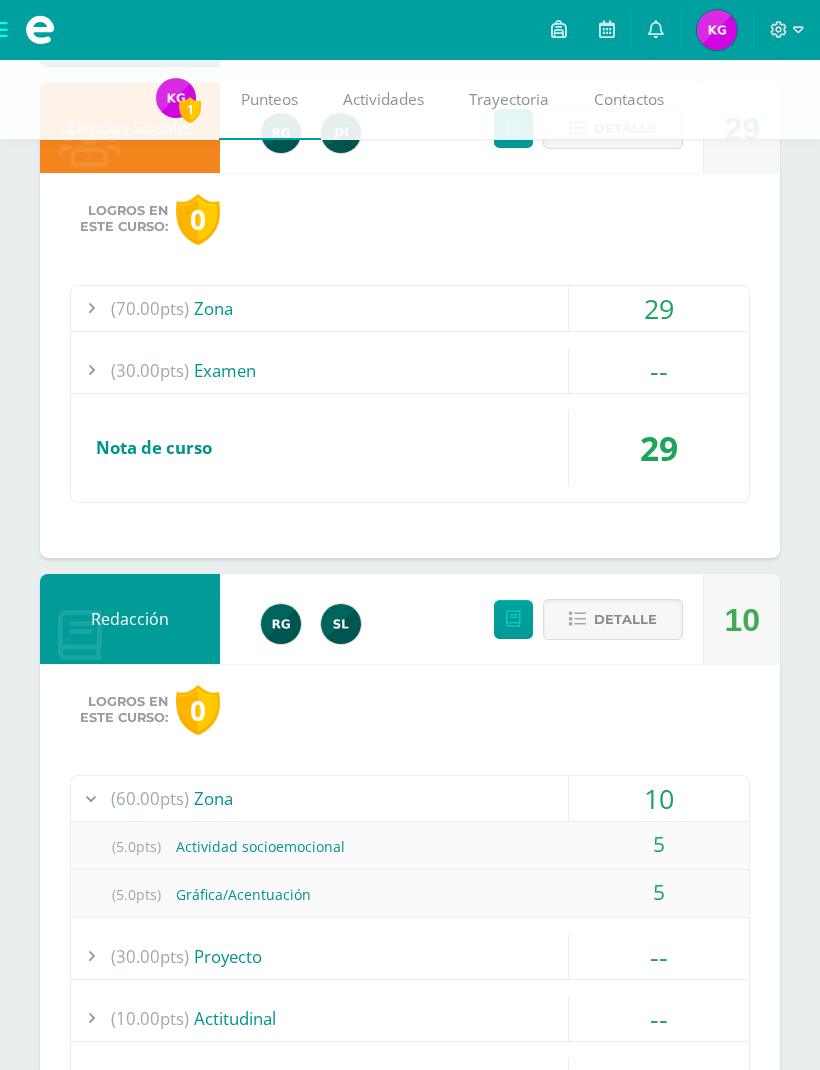 scroll, scrollTop: 394, scrollLeft: 0, axis: vertical 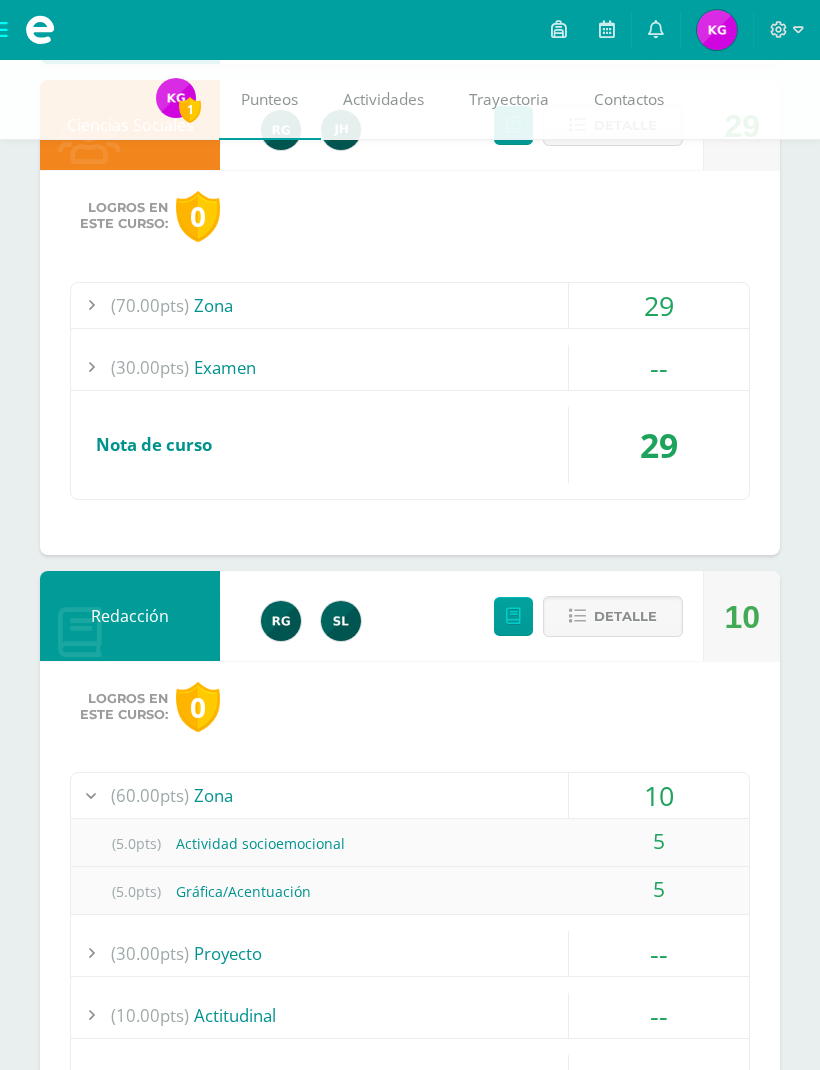 click on "10" at bounding box center [659, 795] 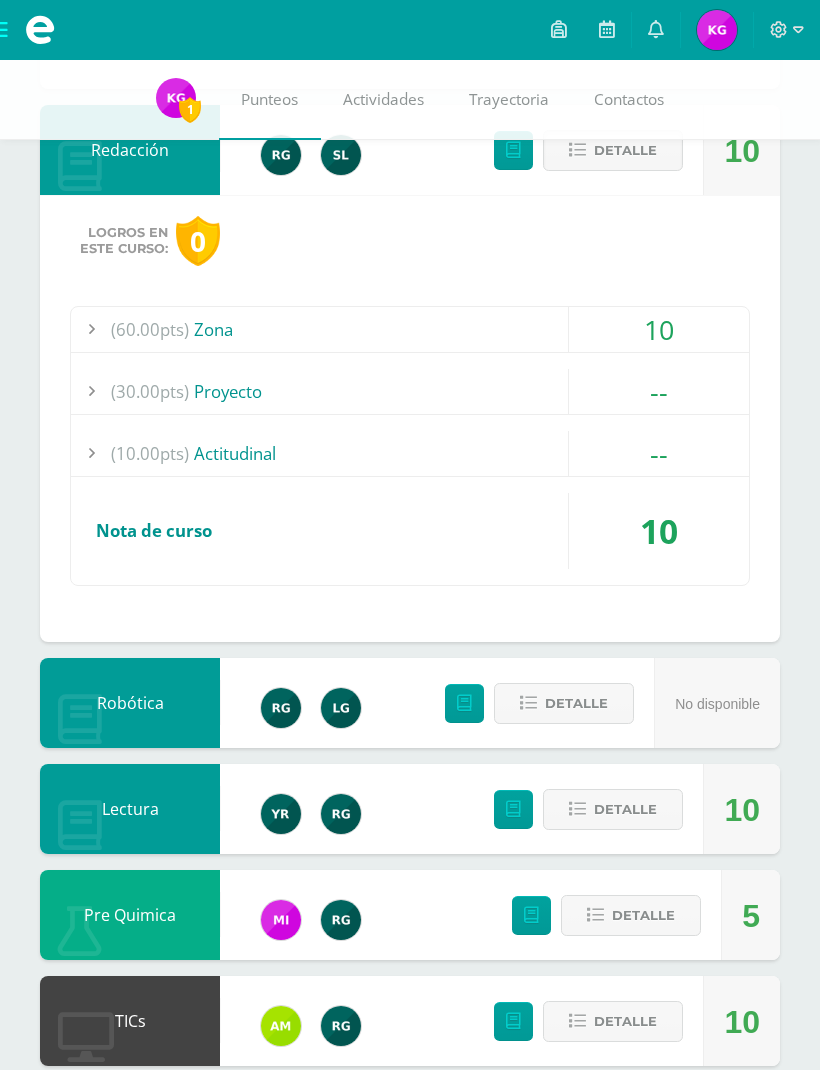 scroll, scrollTop: 872, scrollLeft: 0, axis: vertical 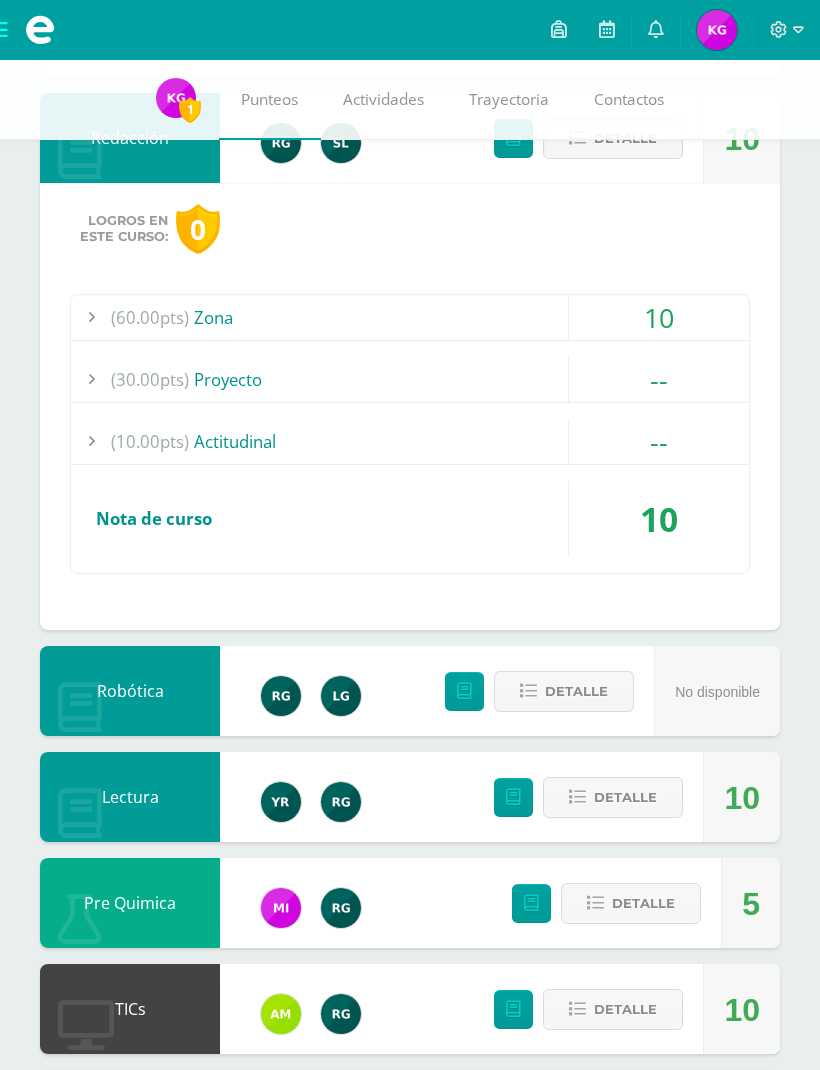 click on "Detalle" at bounding box center (625, 797) 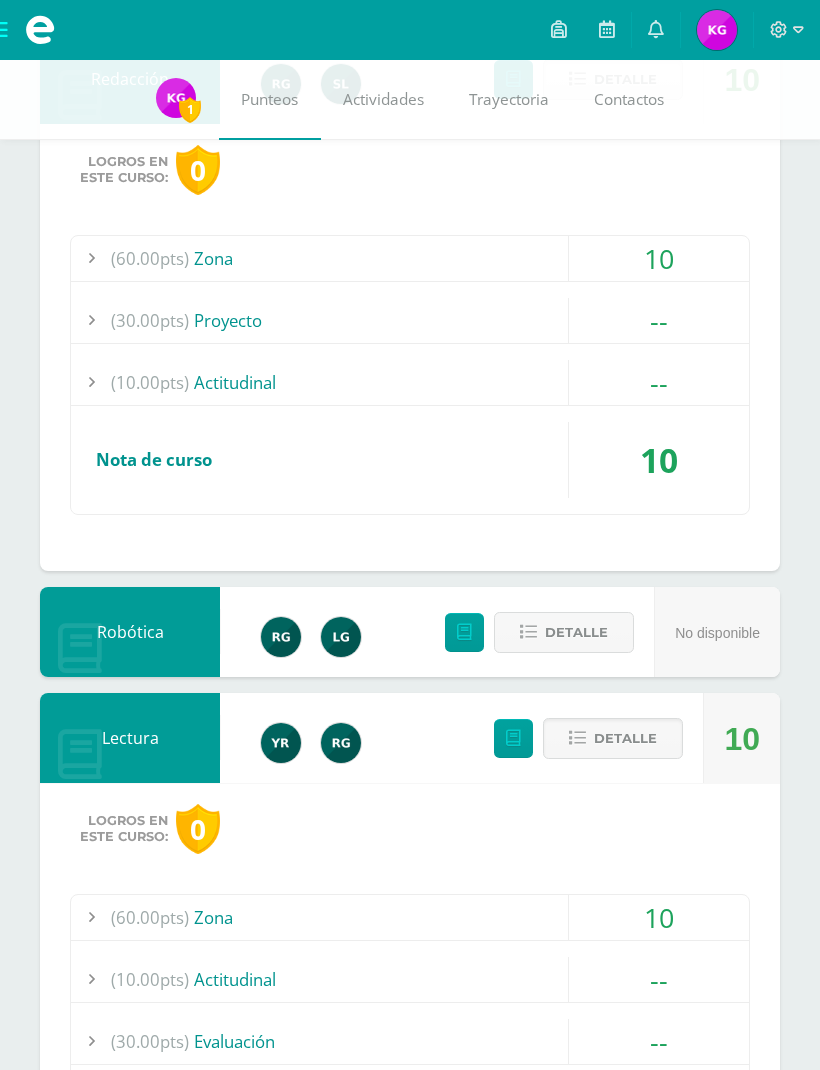 scroll, scrollTop: 952, scrollLeft: 0, axis: vertical 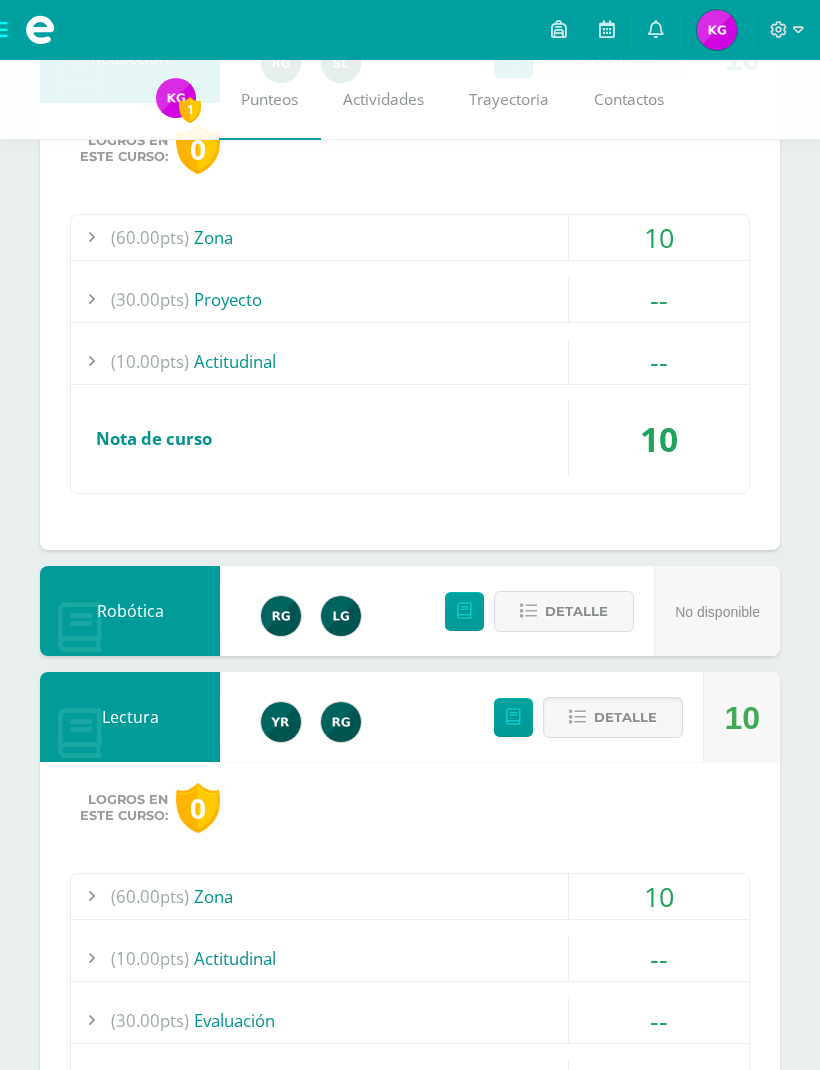 click on "10" at bounding box center [659, 896] 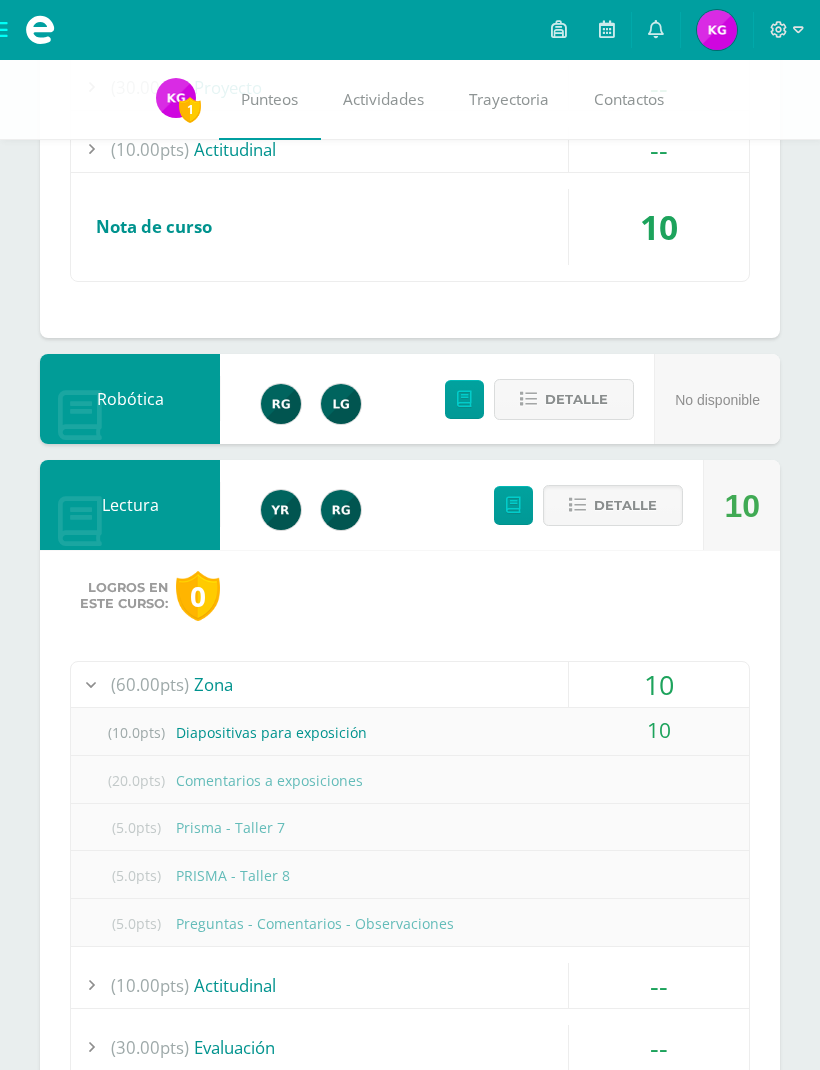 scroll, scrollTop: 1216, scrollLeft: 0, axis: vertical 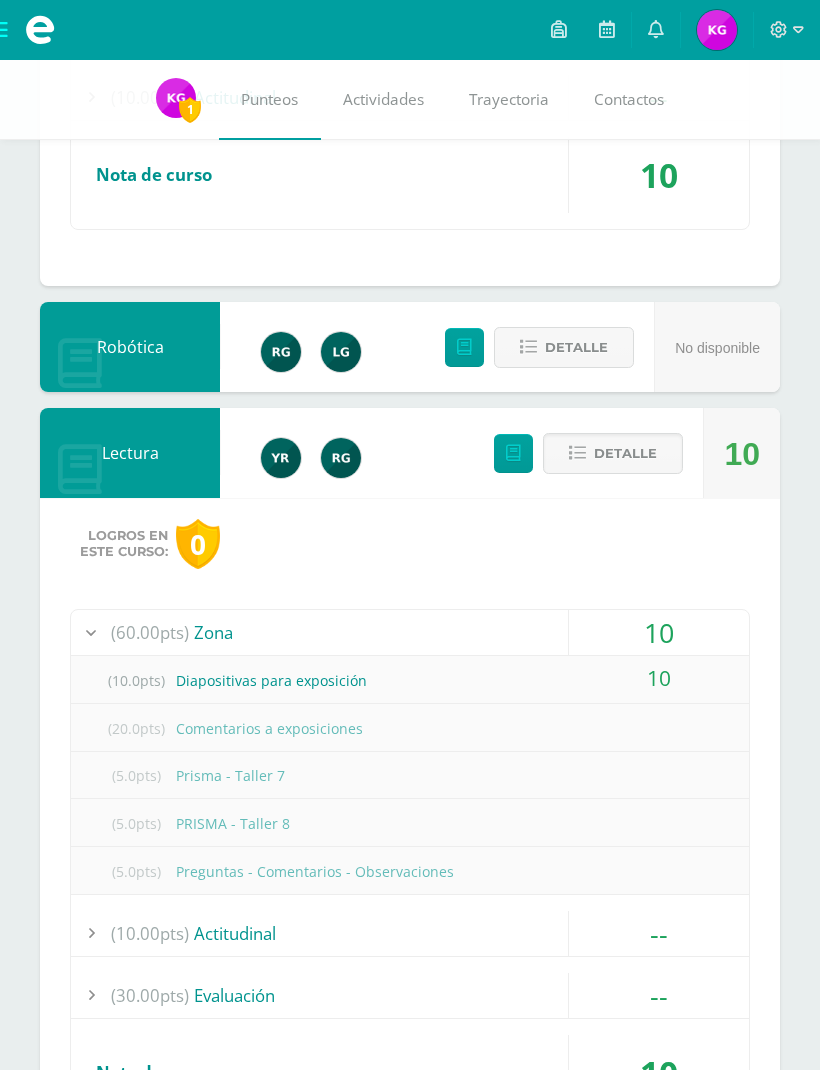 click at bounding box center (513, 453) 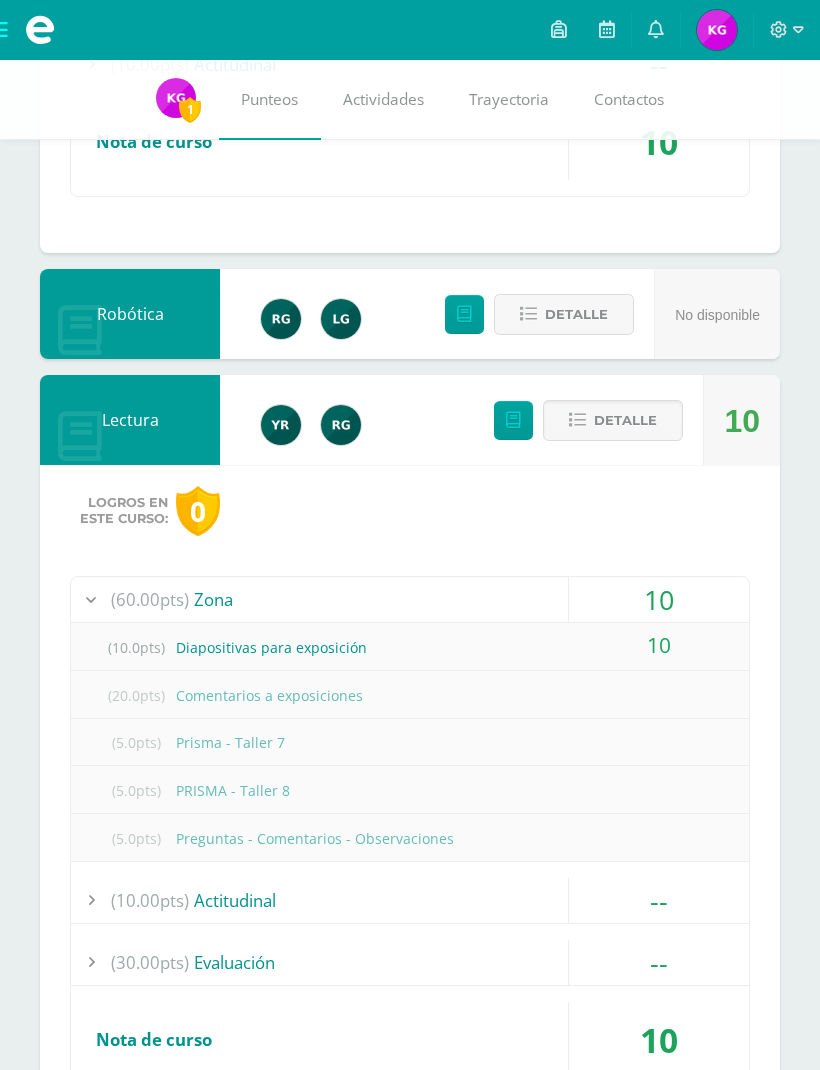 click at bounding box center (40, 30) 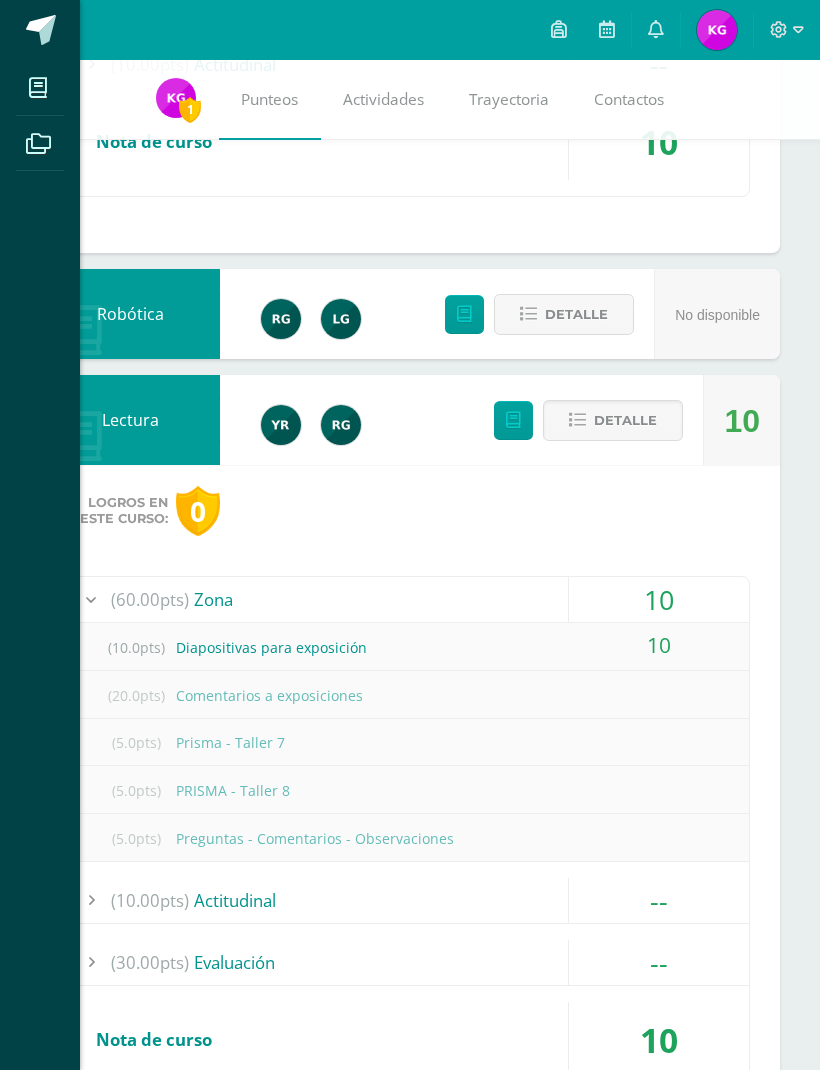 click at bounding box center [41, 30] 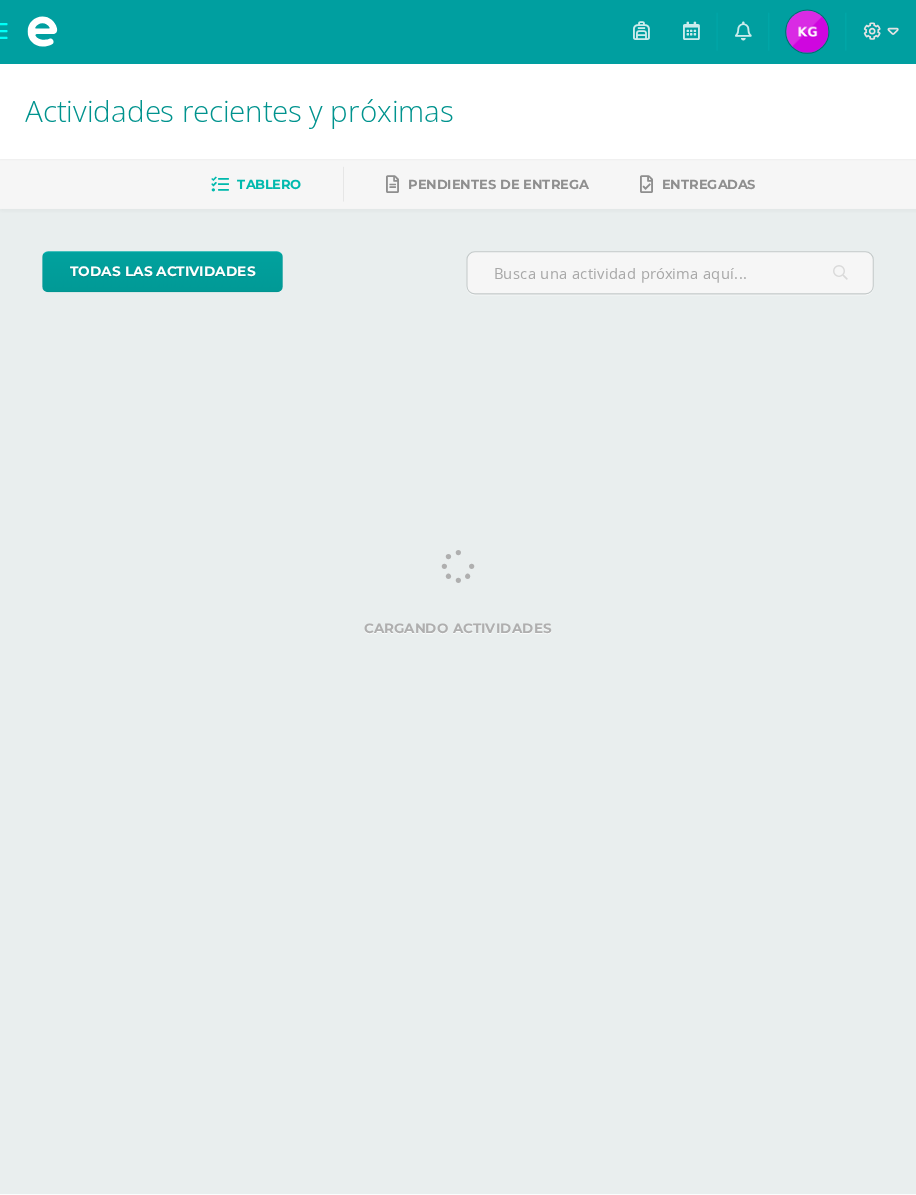 scroll, scrollTop: 0, scrollLeft: 0, axis: both 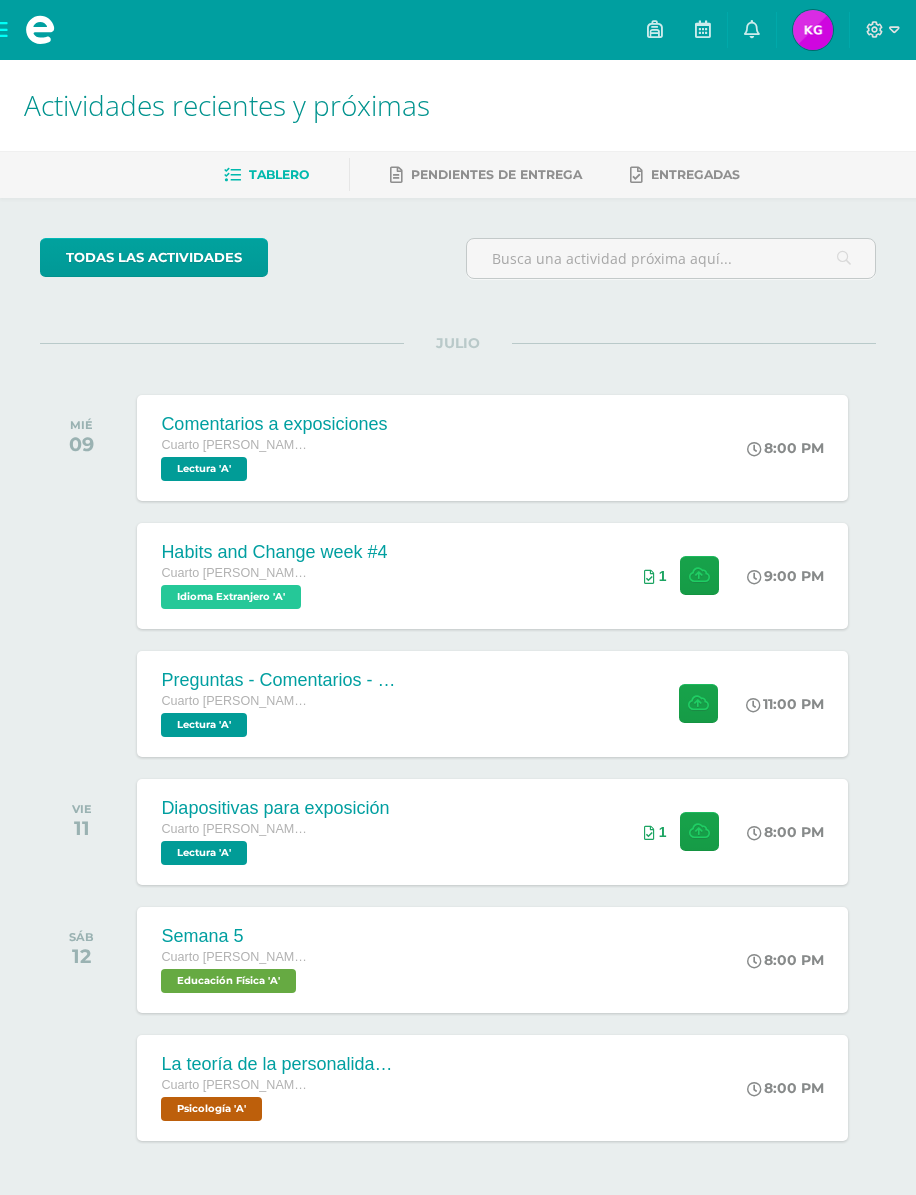 click on "Preguntas - Comentarios - Observaciones
Cuarto [PERSON_NAME]. CCLL
Lectura 'A'
11:00 PM
Preguntas - Comentarios - Observaciones
Lectura" at bounding box center [492, 704] 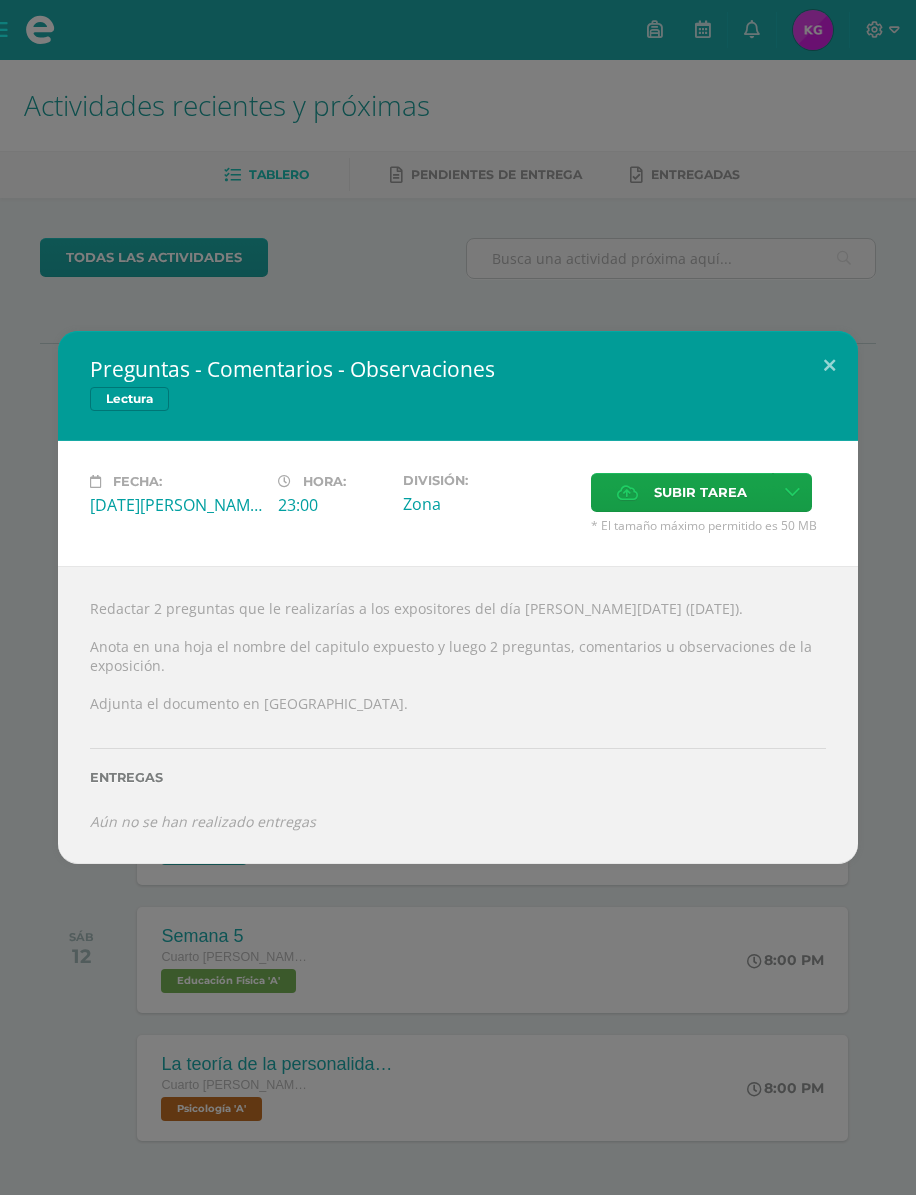 click at bounding box center (829, 365) 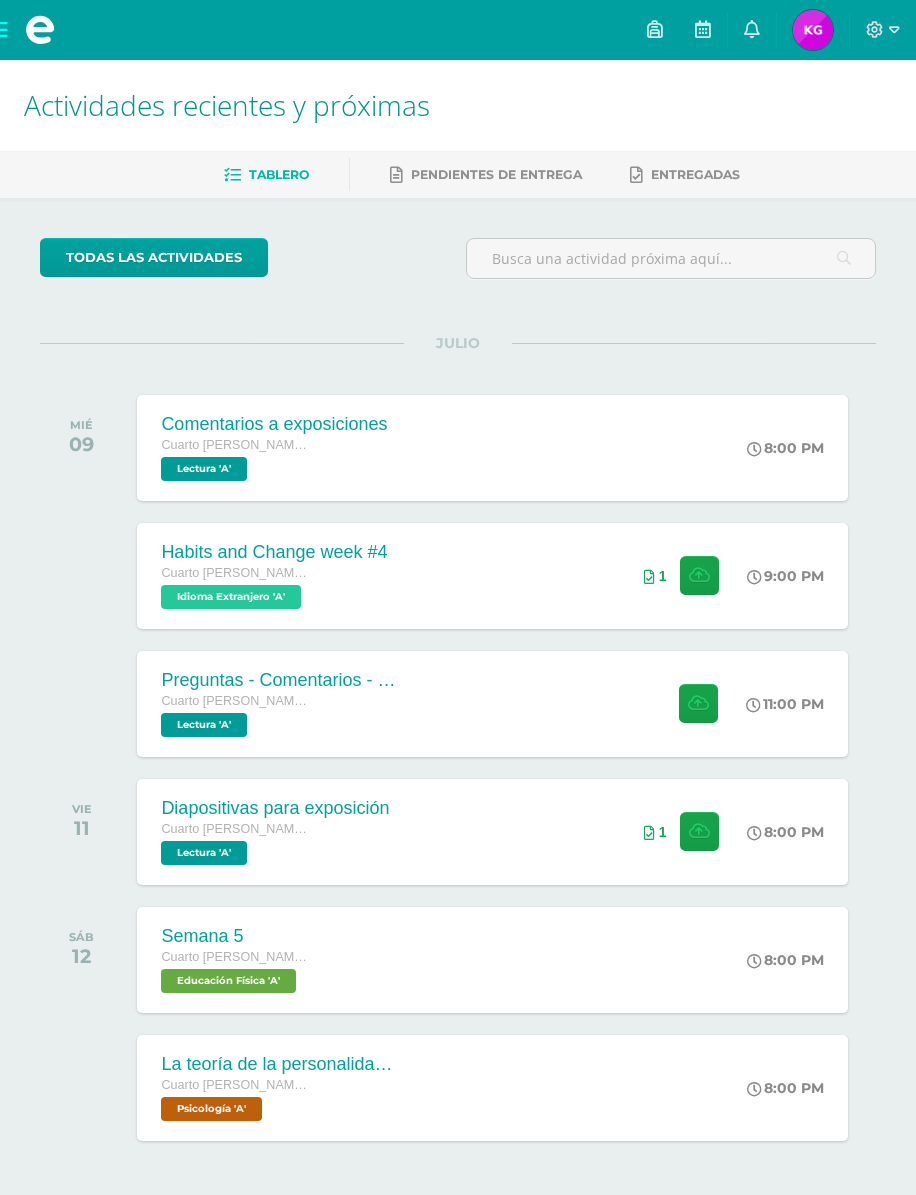 click at bounding box center [813, 30] 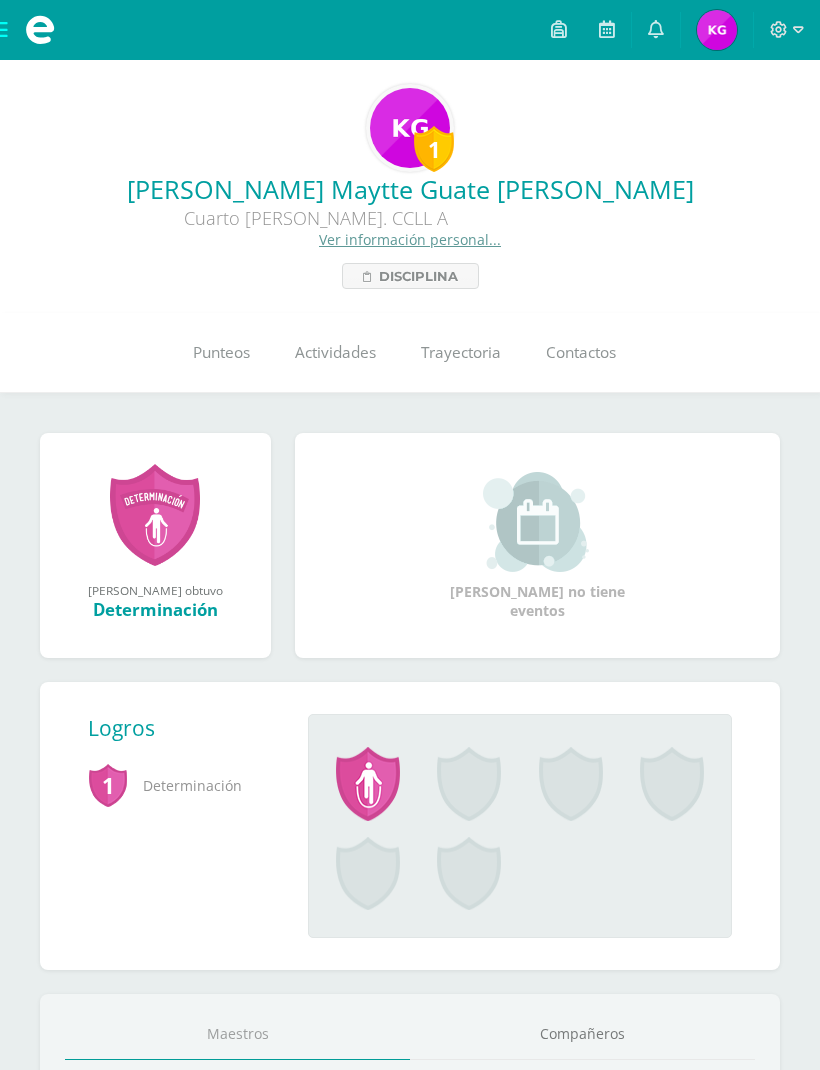 scroll, scrollTop: 0, scrollLeft: 0, axis: both 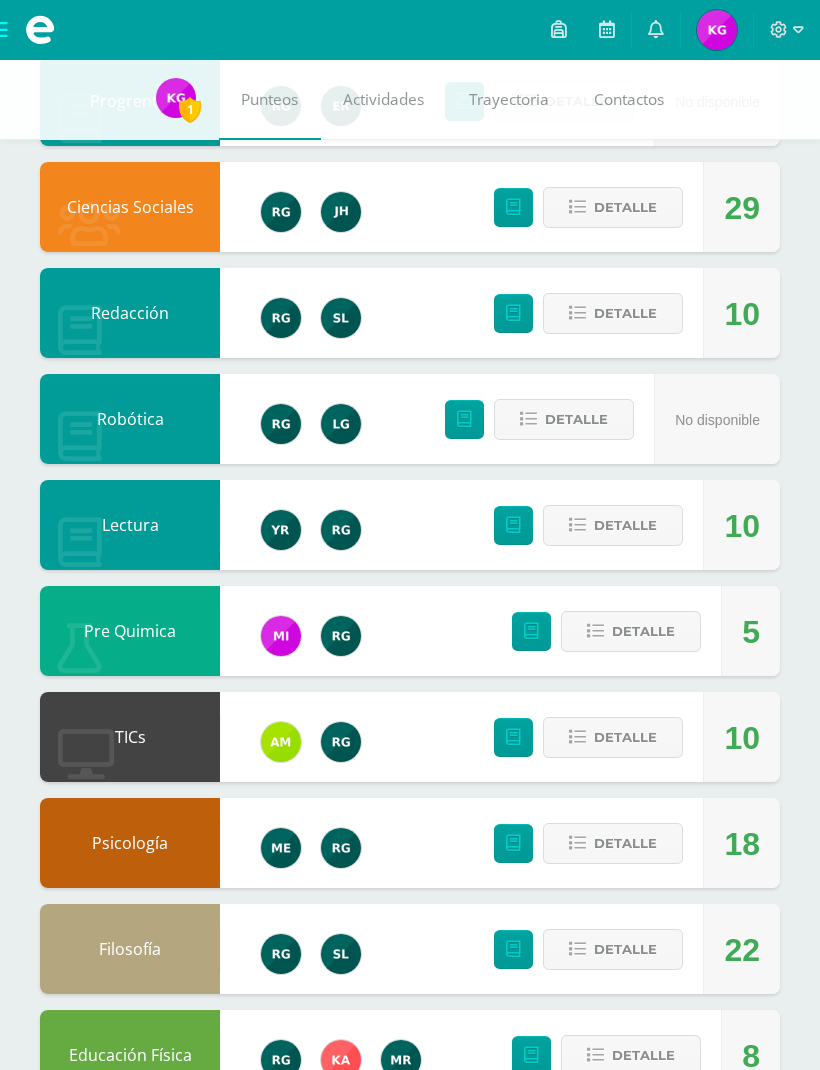 click on "Detalle" at bounding box center (643, 631) 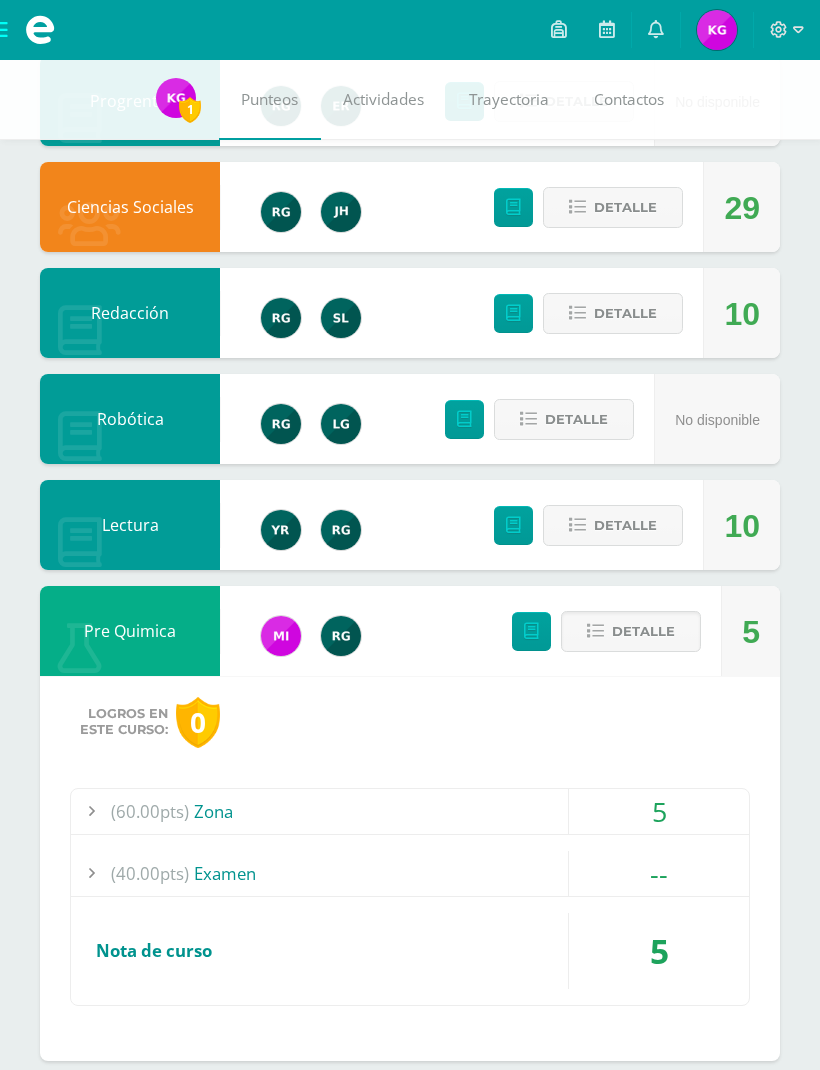 click on "5" at bounding box center (659, 811) 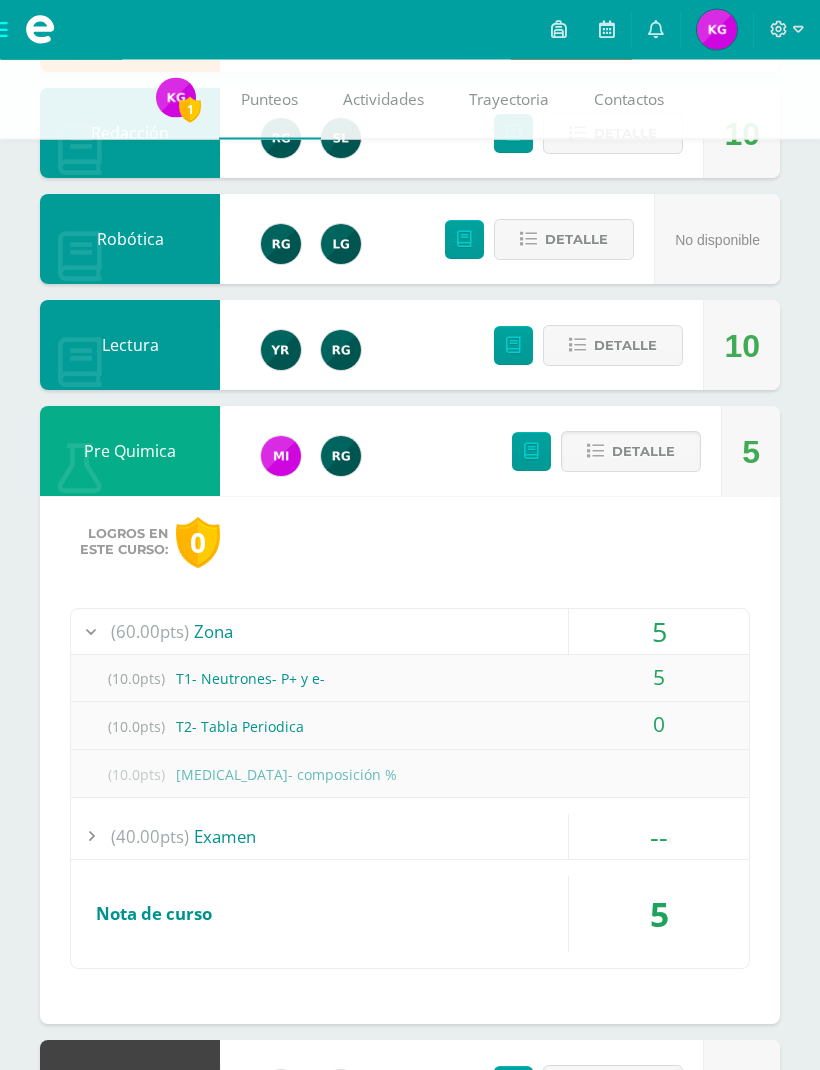 scroll, scrollTop: 494, scrollLeft: 0, axis: vertical 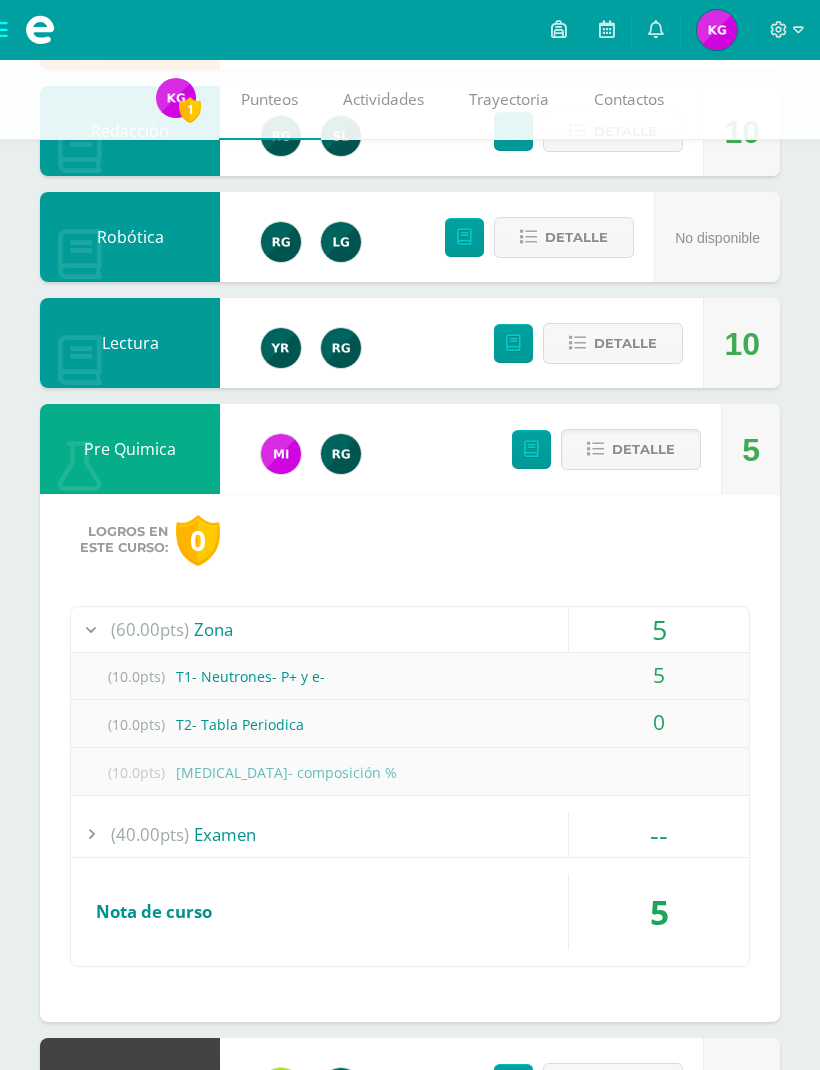 click on "(10.0pts)  T2- Tabla Periodica" at bounding box center [410, 724] 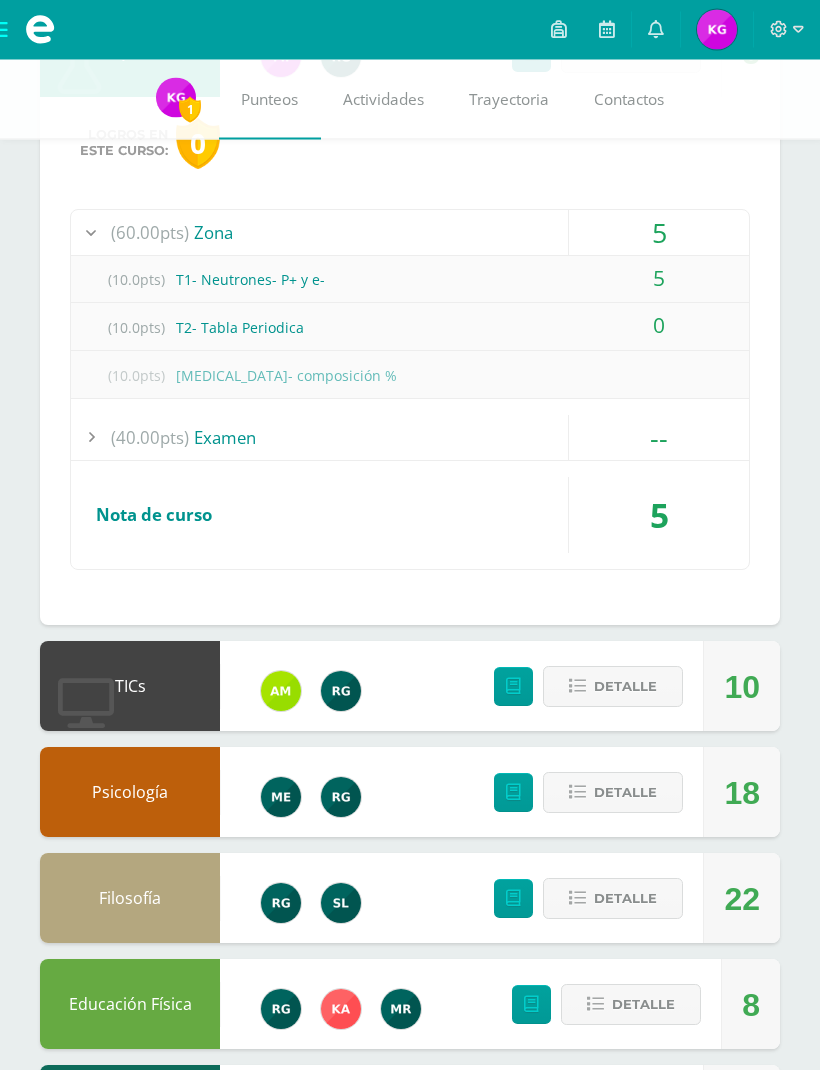 scroll, scrollTop: 892, scrollLeft: 0, axis: vertical 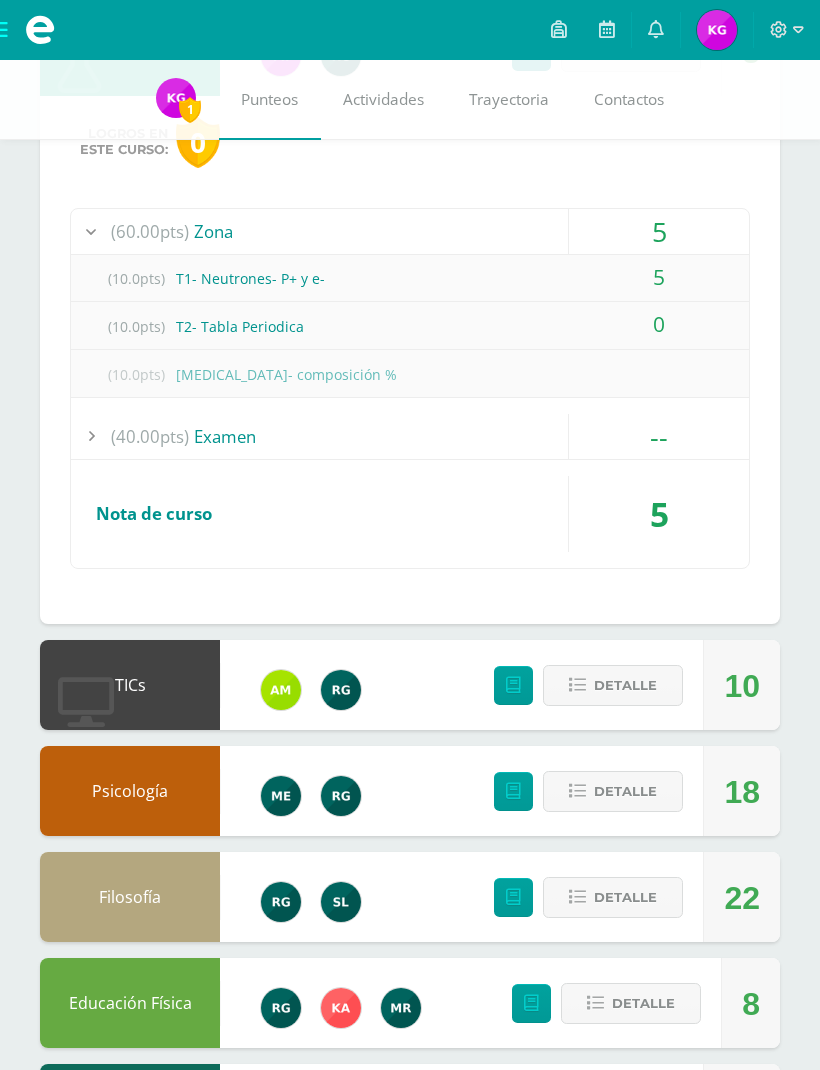 click on "Detalle" at bounding box center (625, 685) 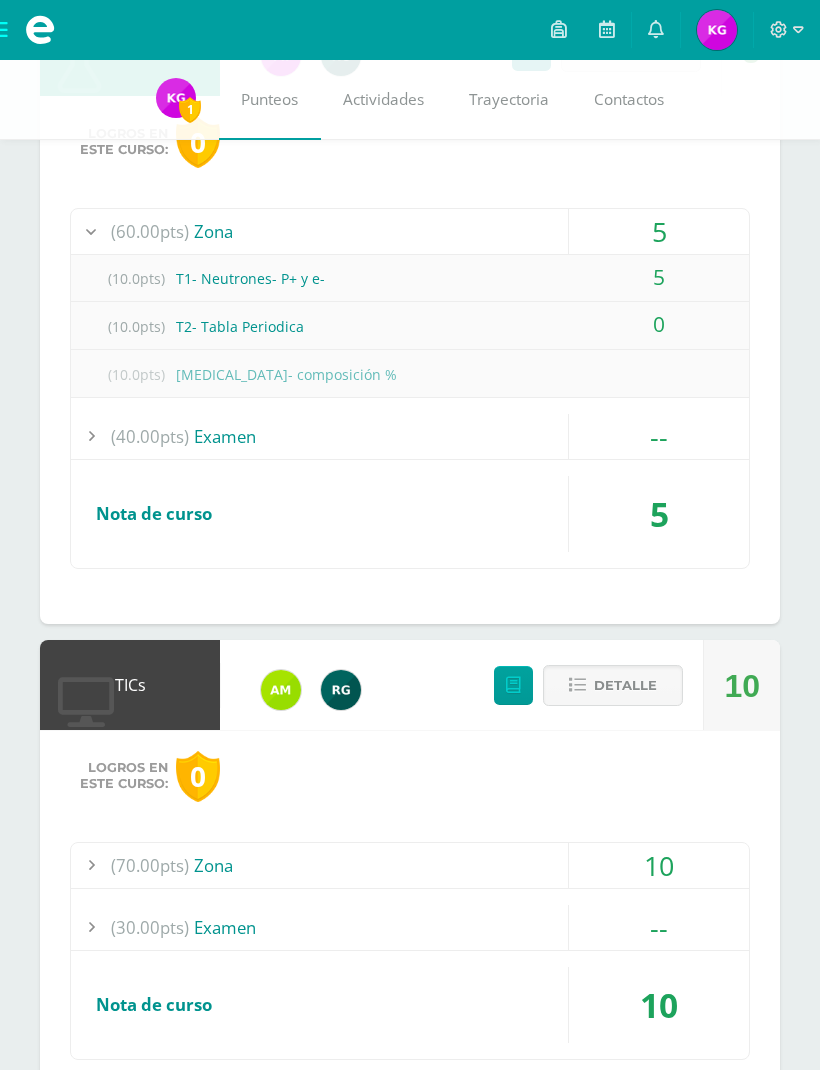 click on "10" at bounding box center (659, 865) 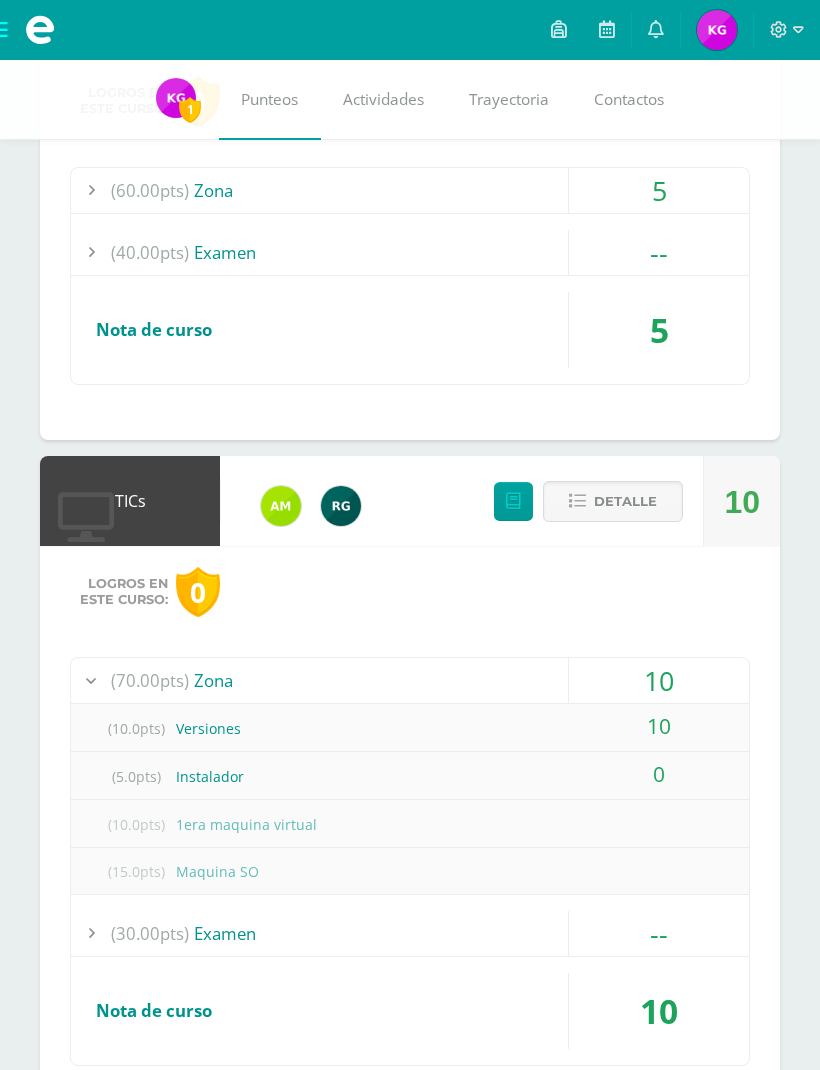 scroll, scrollTop: 934, scrollLeft: 0, axis: vertical 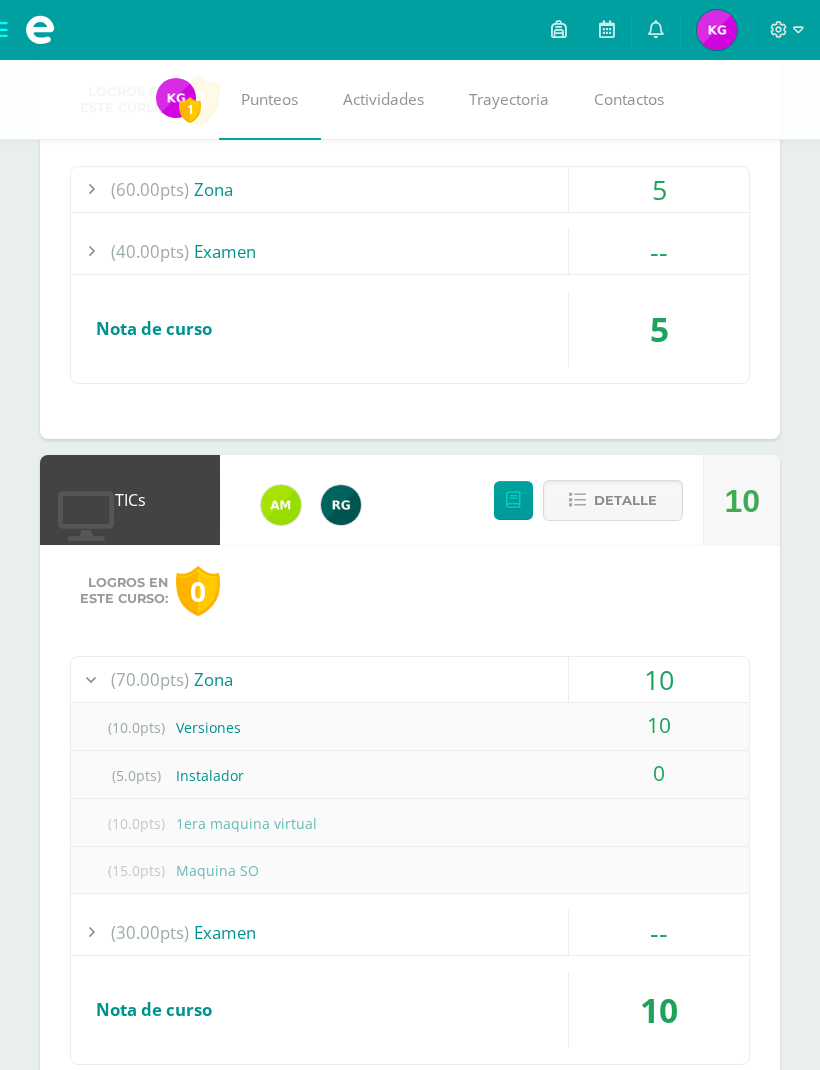 click on "10" at bounding box center [659, 679] 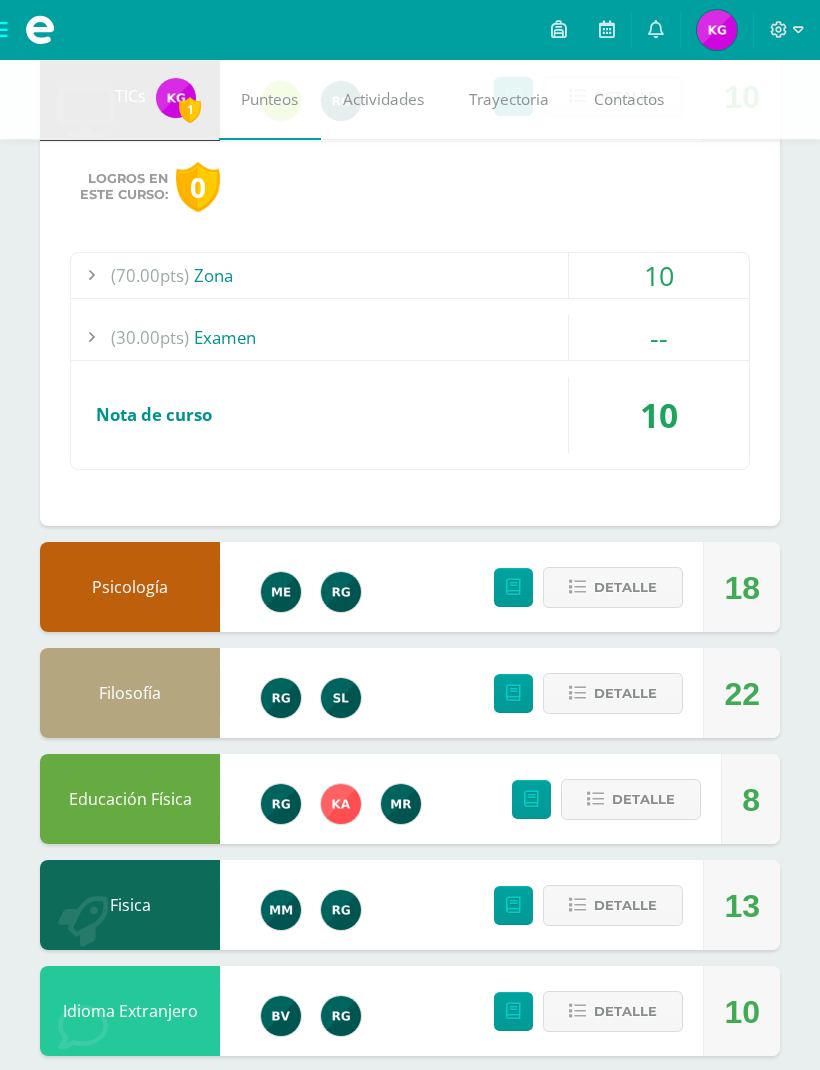scroll, scrollTop: 1378, scrollLeft: 0, axis: vertical 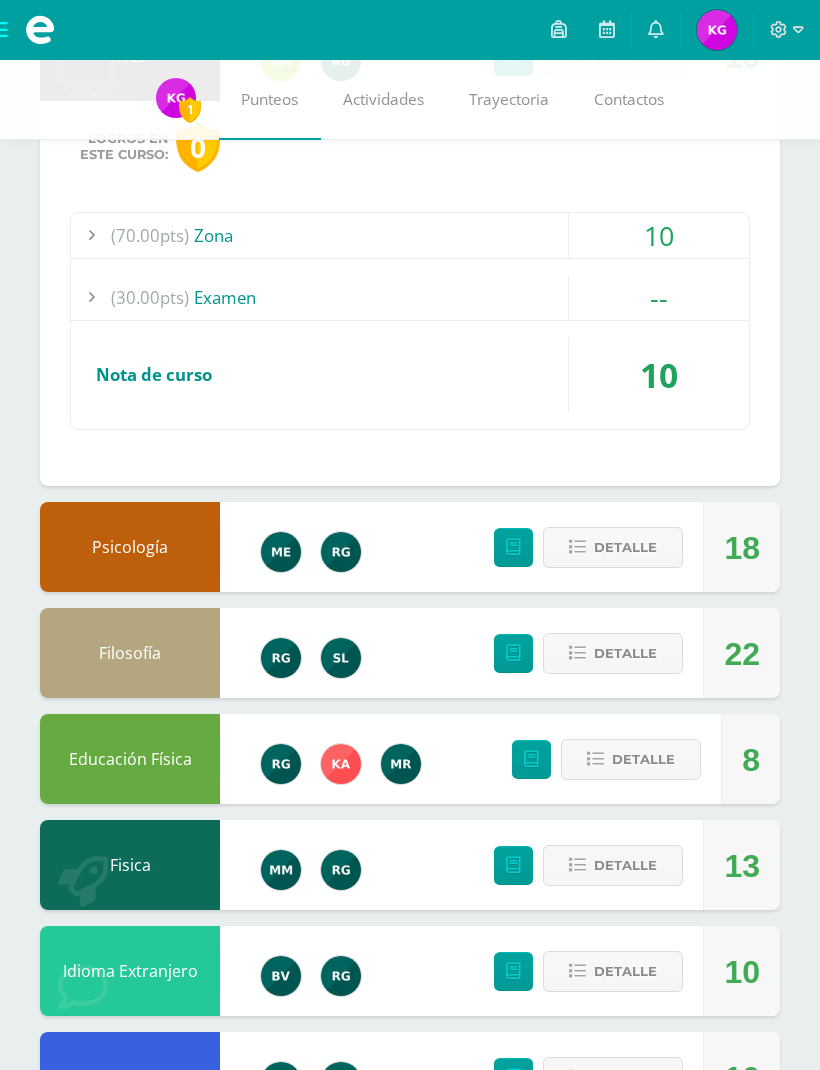 click on "Detalle" at bounding box center [613, 547] 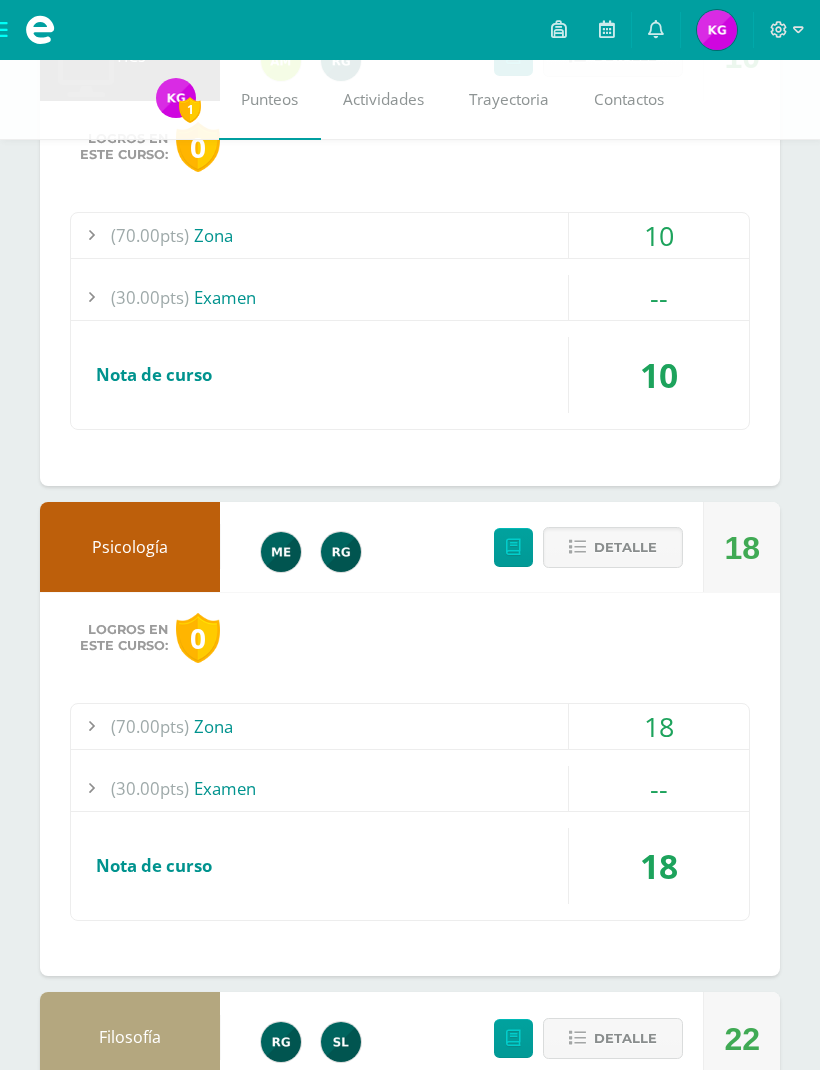 click on "18" at bounding box center [659, 726] 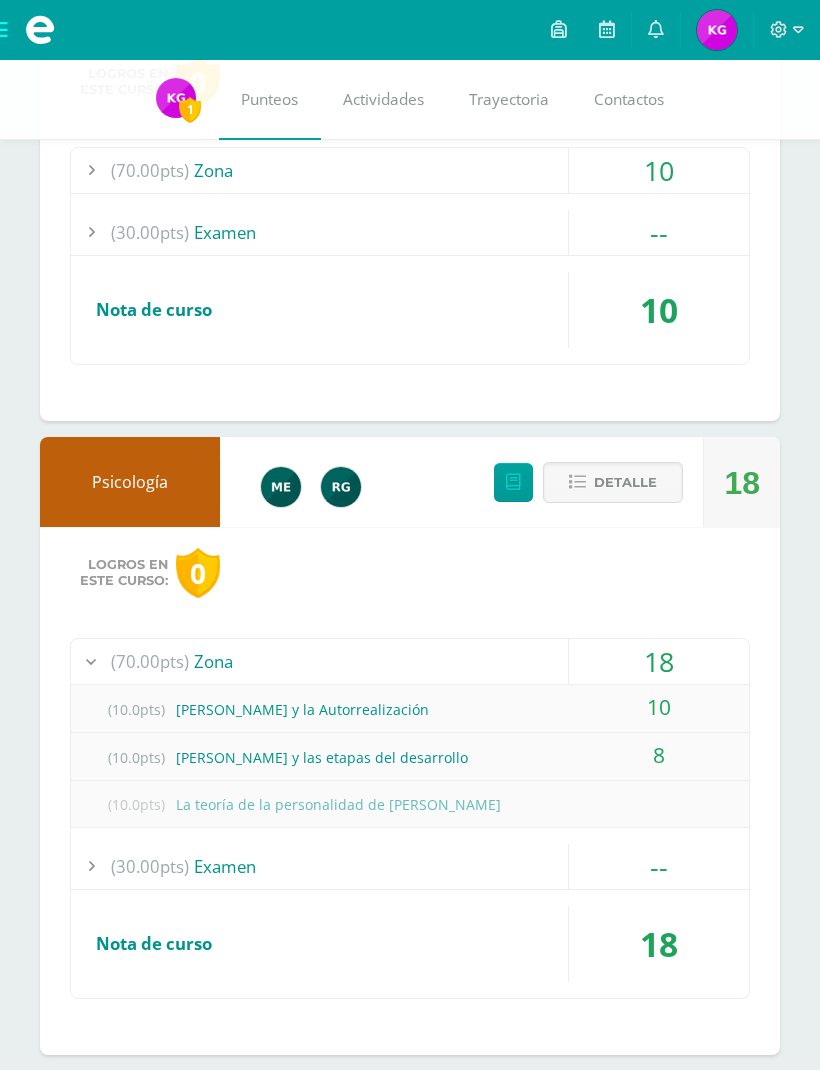 scroll, scrollTop: 1448, scrollLeft: 0, axis: vertical 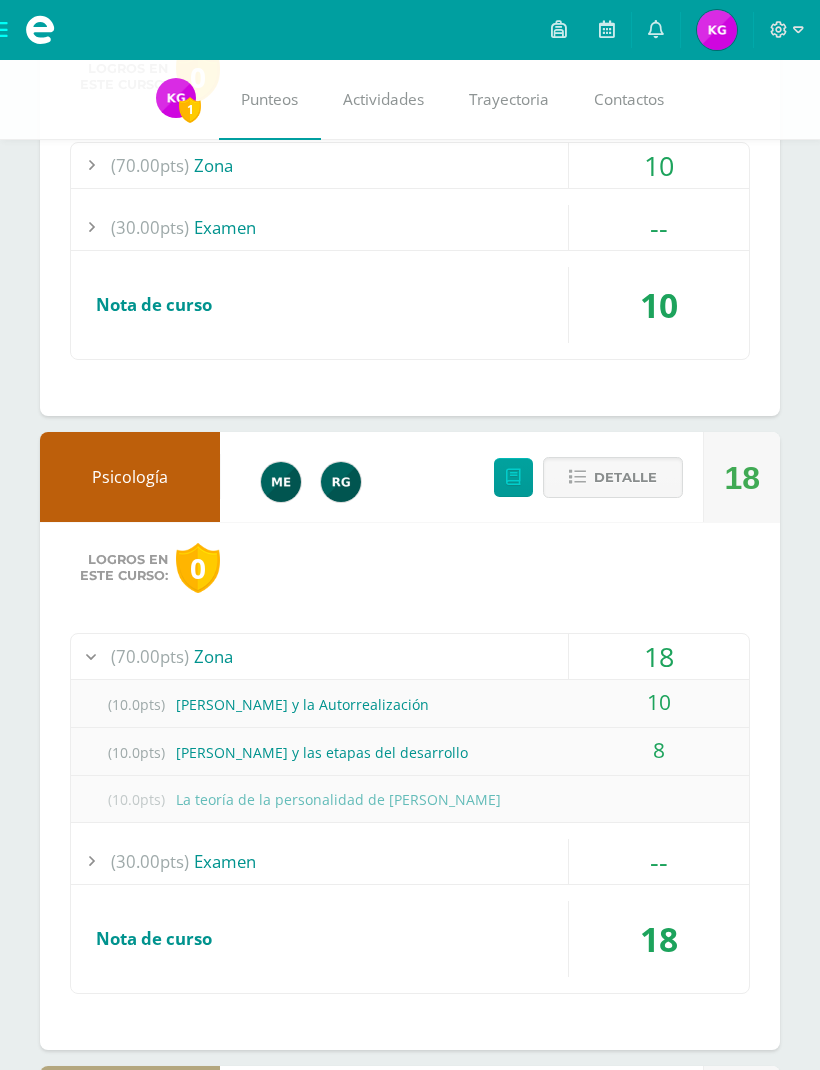click on "Detalle" at bounding box center [625, 477] 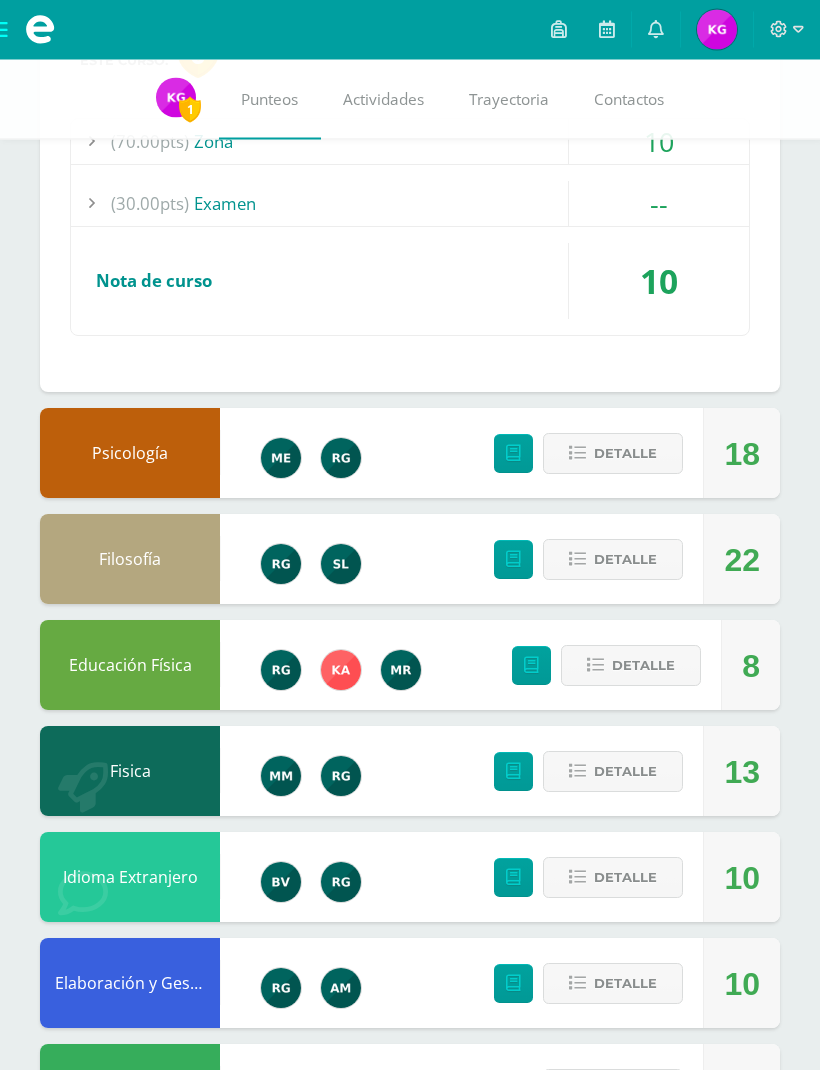 scroll, scrollTop: 1526, scrollLeft: 0, axis: vertical 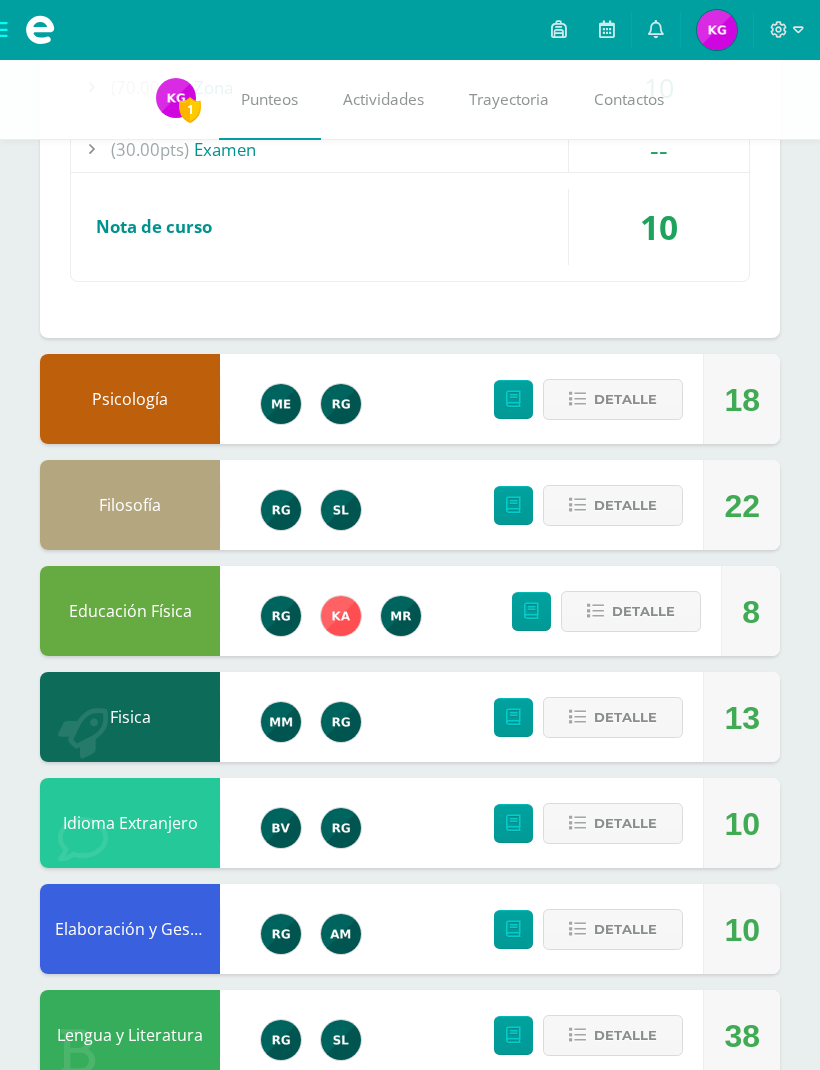 click on "Detalle" at bounding box center [625, 505] 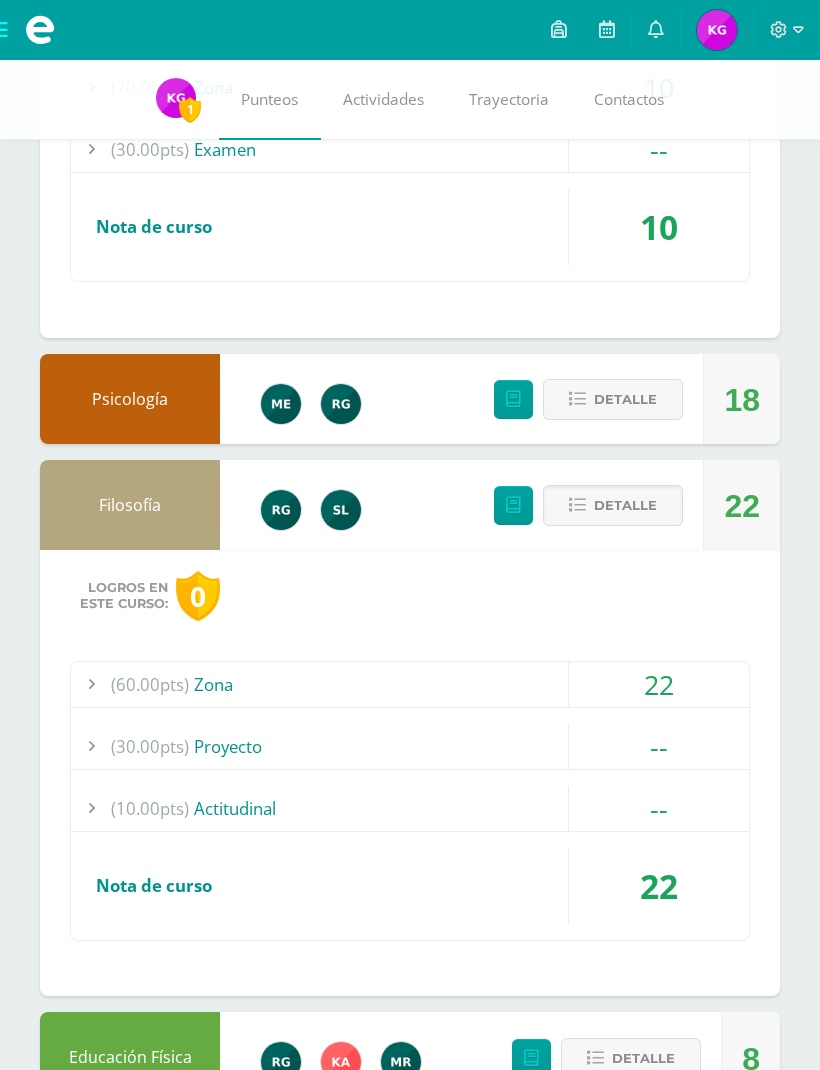 click on "22" at bounding box center (659, 684) 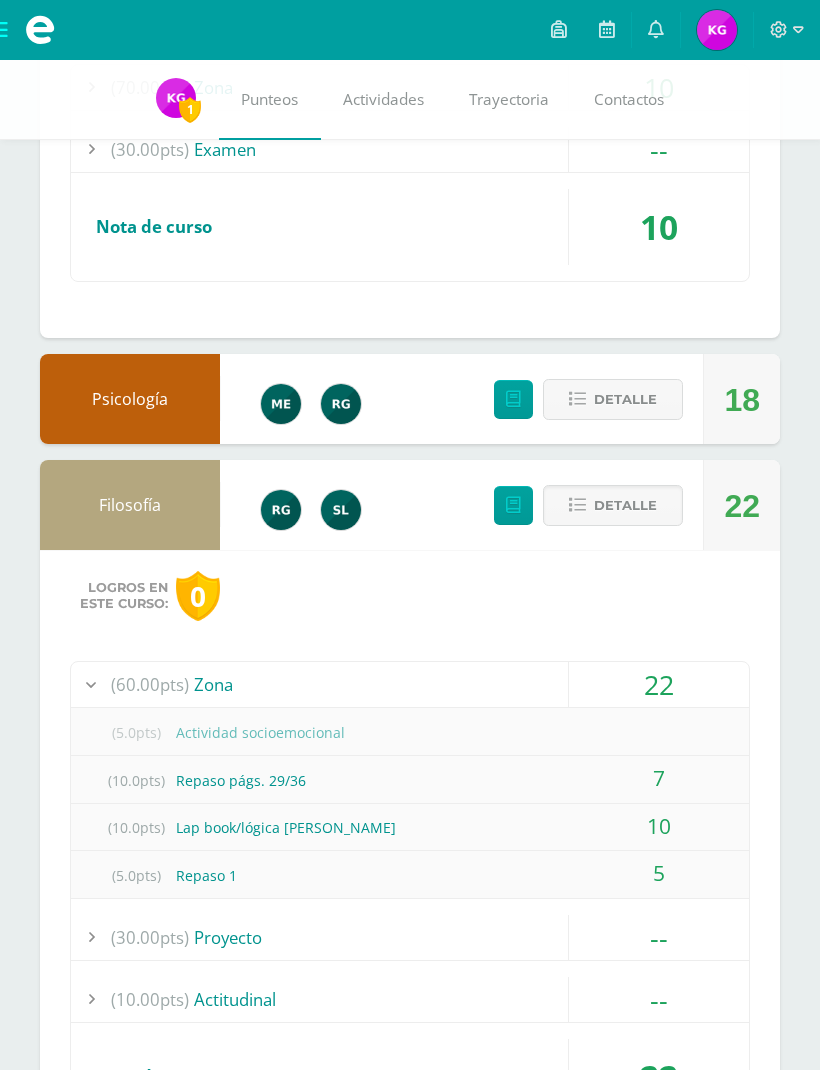 click on "22" at bounding box center (659, 684) 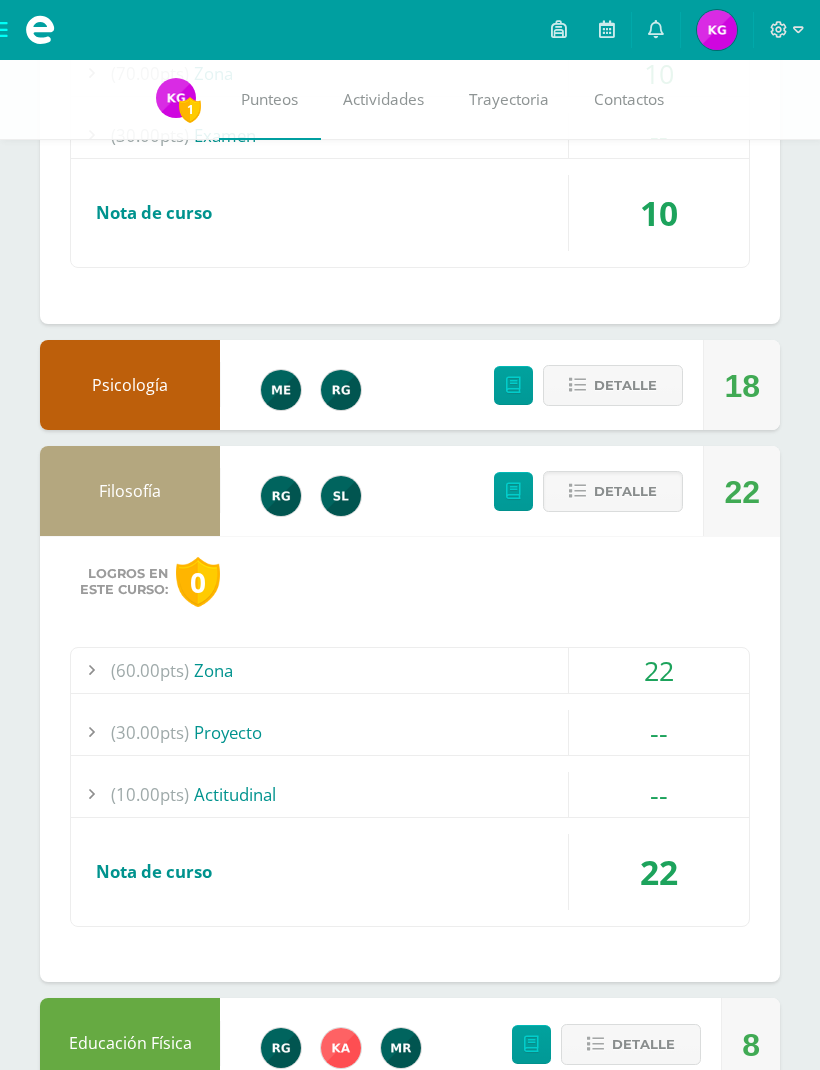 scroll, scrollTop: 1537, scrollLeft: 0, axis: vertical 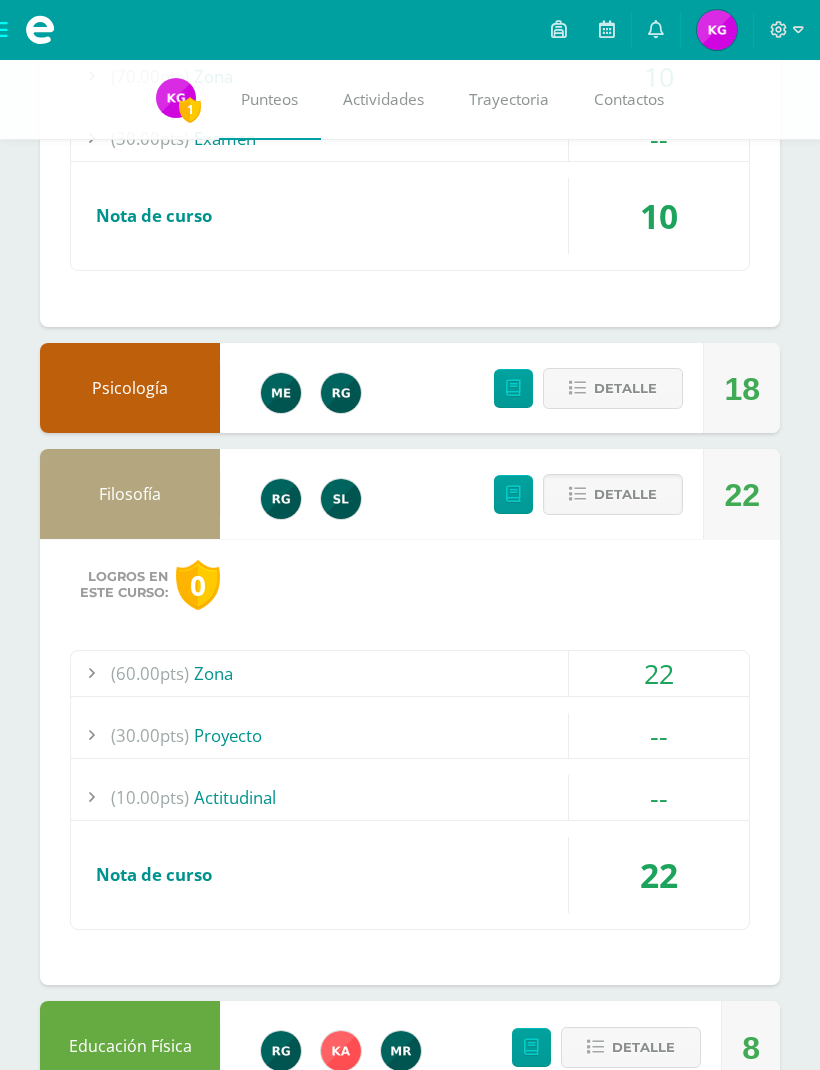 click on "22" at bounding box center (659, 673) 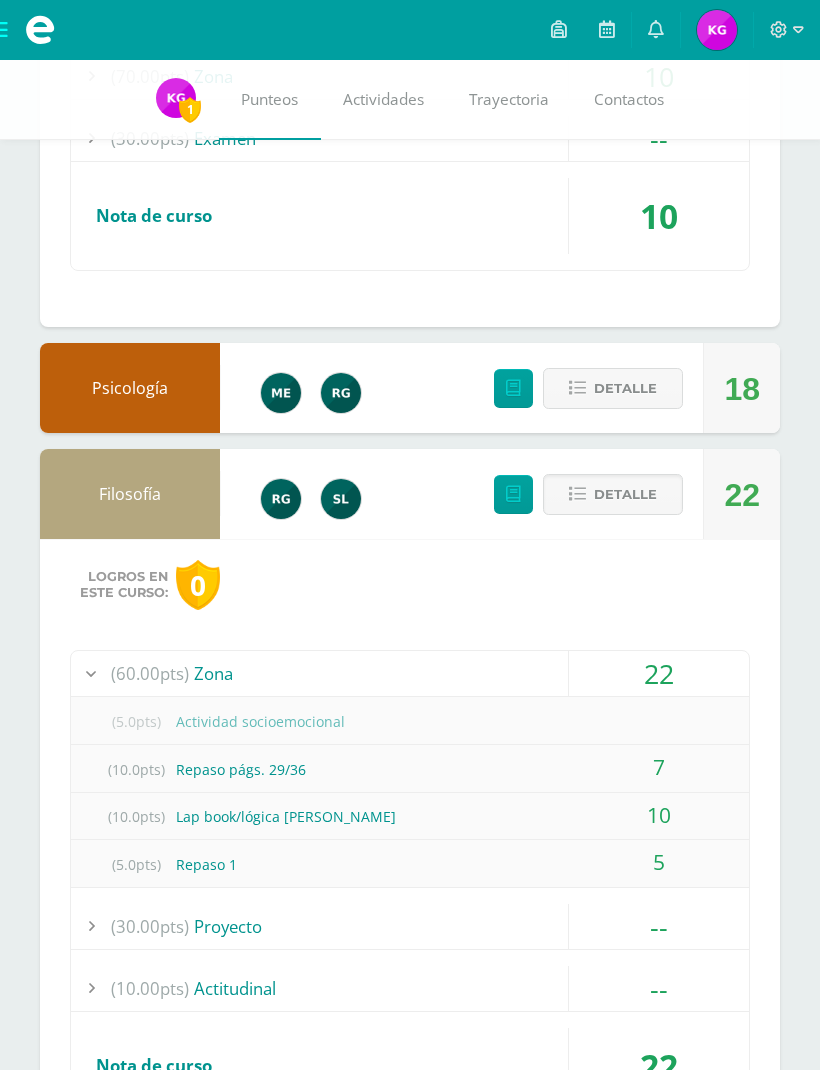 click on "22" at bounding box center (659, 673) 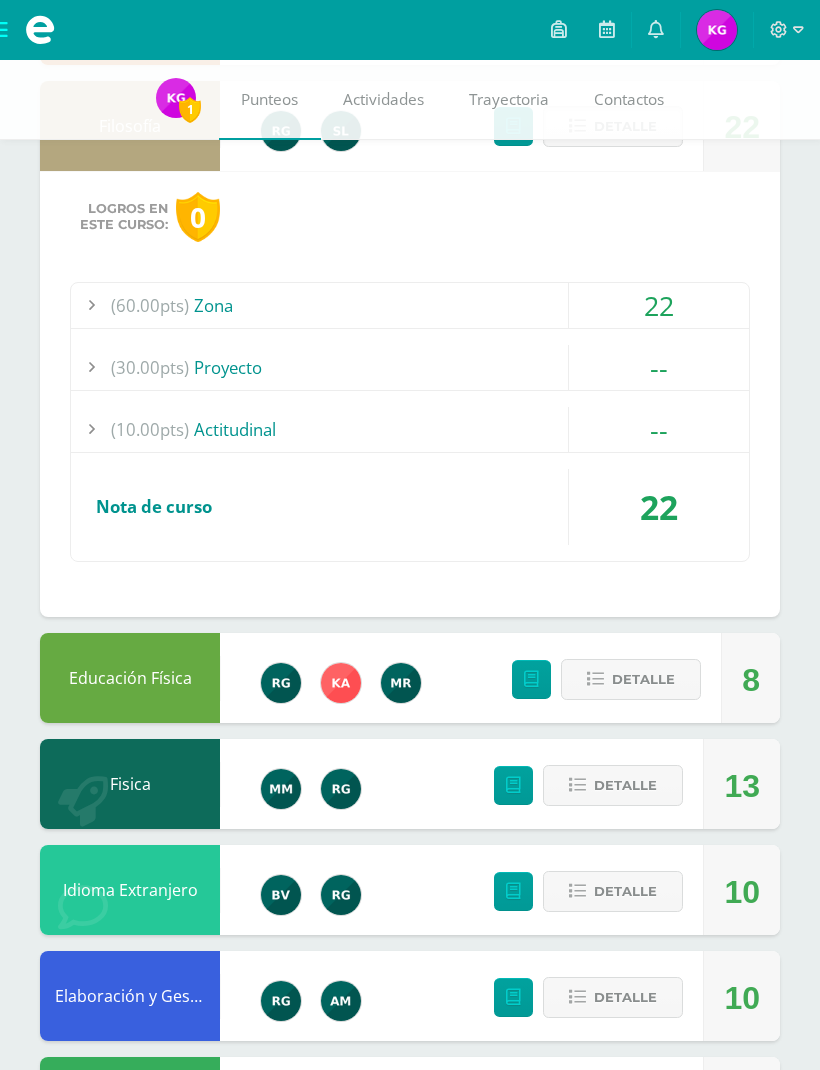 scroll, scrollTop: 1907, scrollLeft: 0, axis: vertical 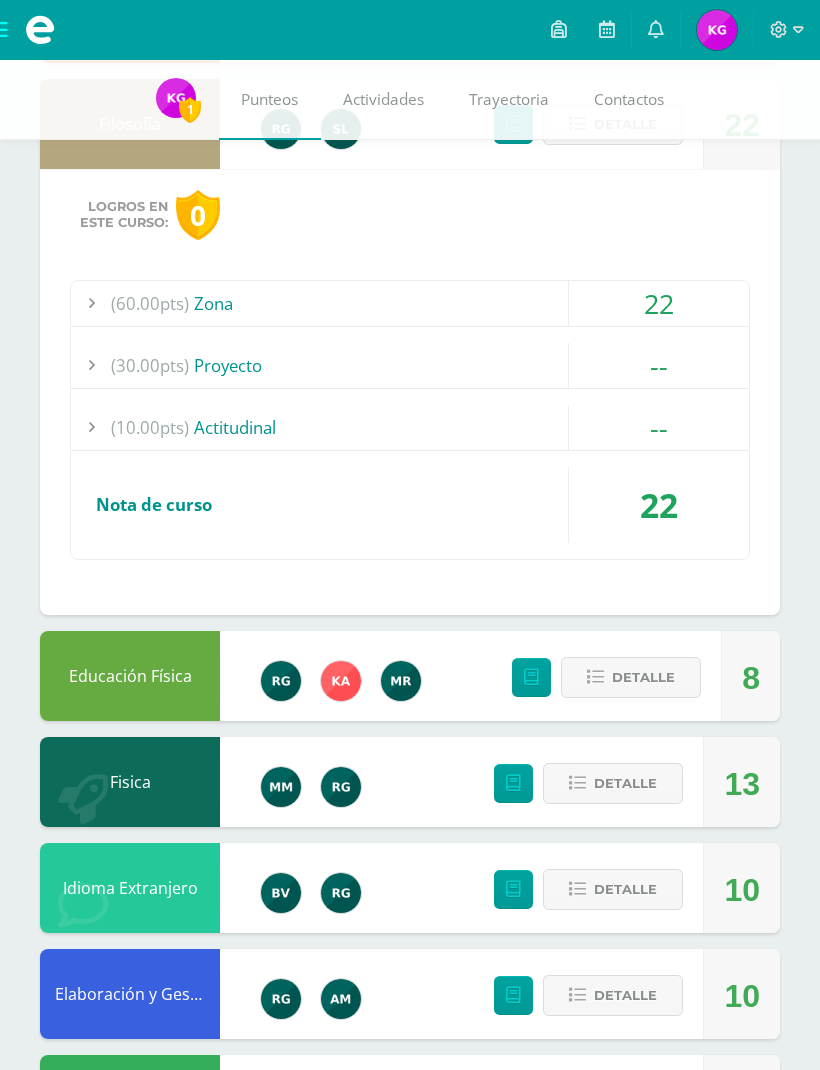 click on "Detalle" at bounding box center [643, 677] 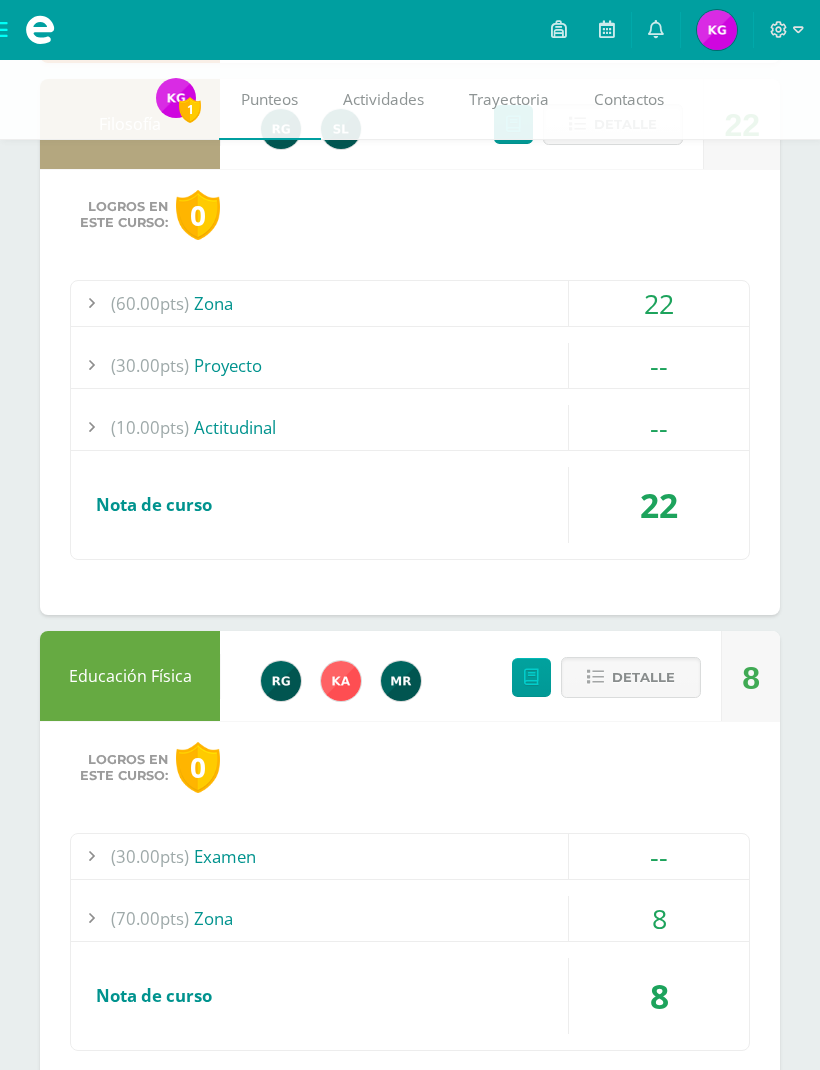 click on "8" at bounding box center (659, 918) 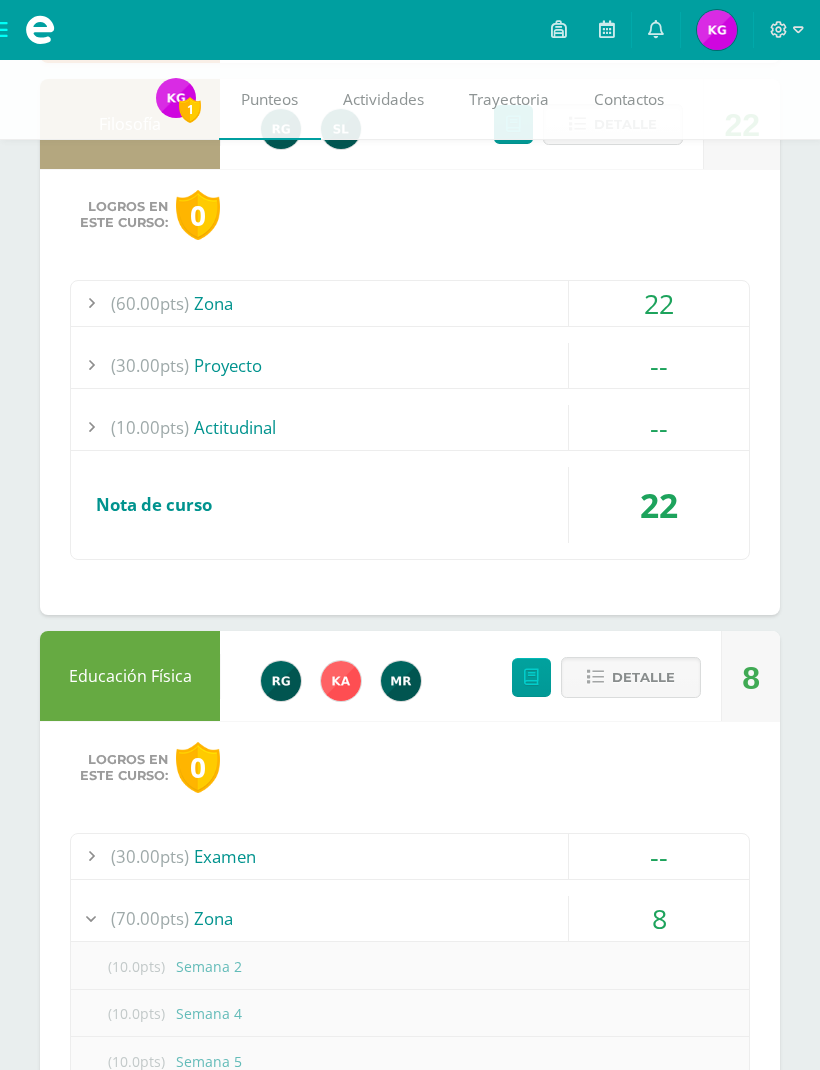 click on "--" at bounding box center [659, 856] 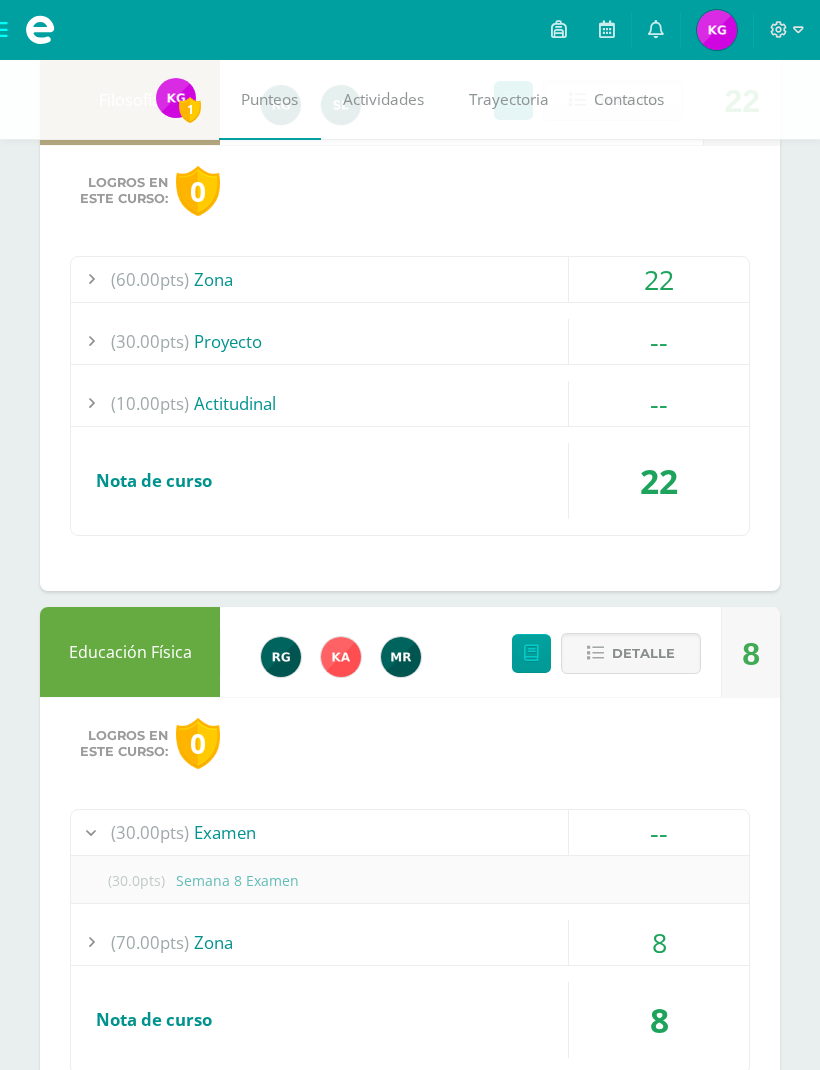 scroll, scrollTop: 1933, scrollLeft: 0, axis: vertical 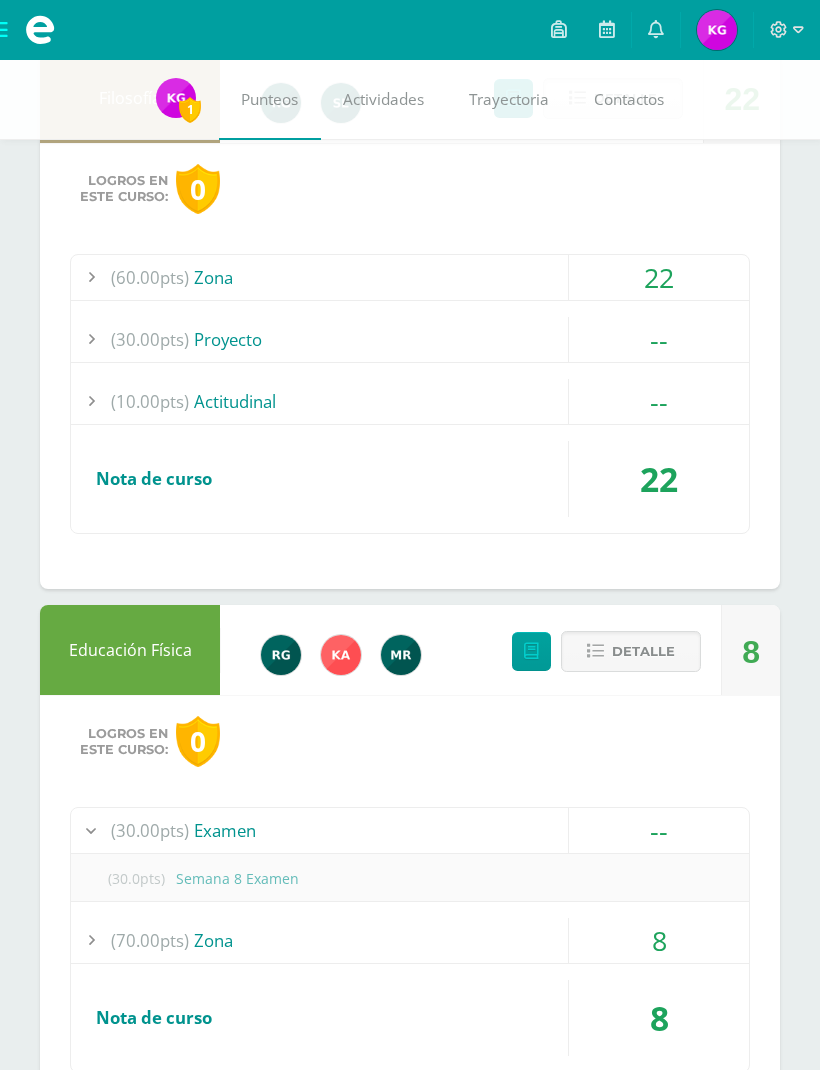 click on "(30.00pts)
Examen
--
(30.0pts)  Semana 8 Examen" at bounding box center [410, 940] 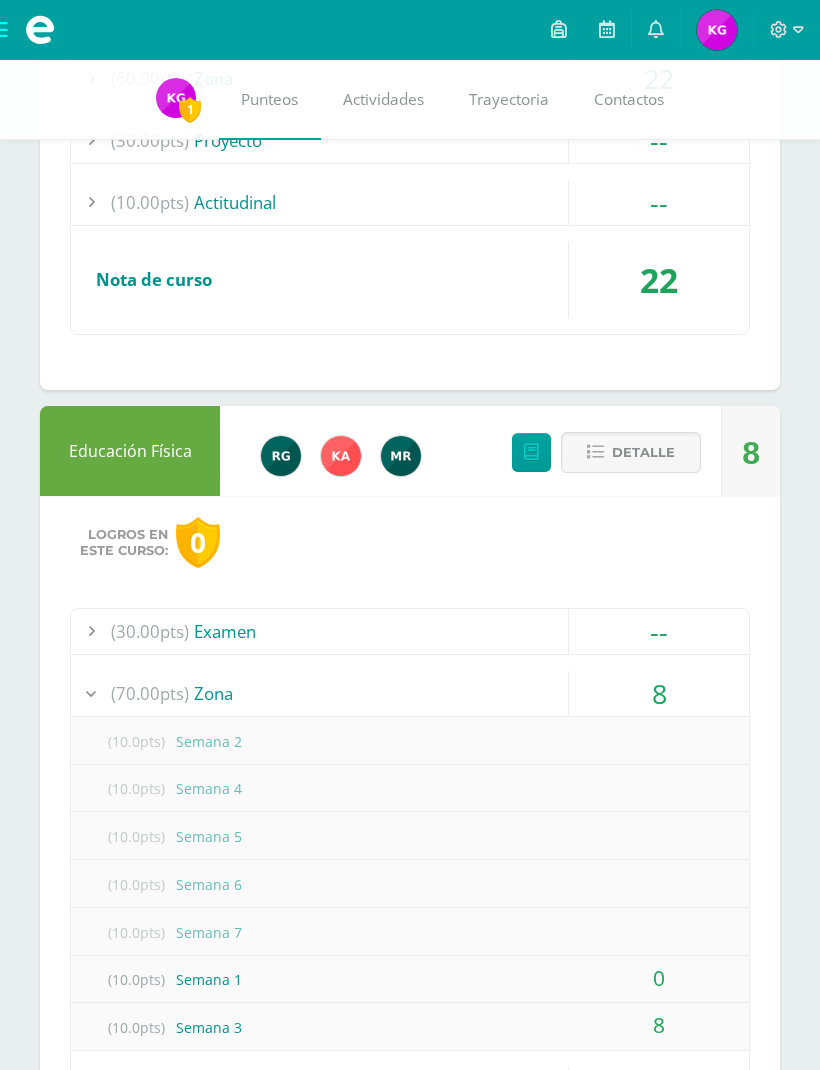 scroll, scrollTop: 2135, scrollLeft: 0, axis: vertical 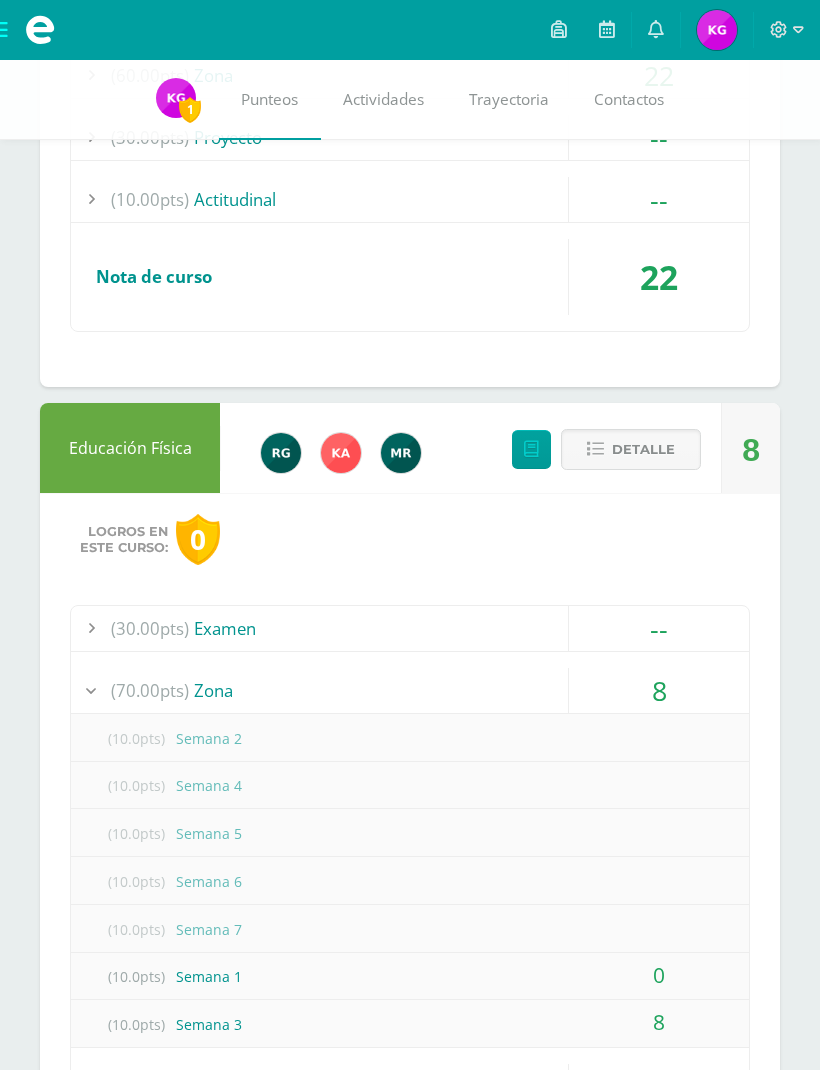 click on "8" at bounding box center [659, 690] 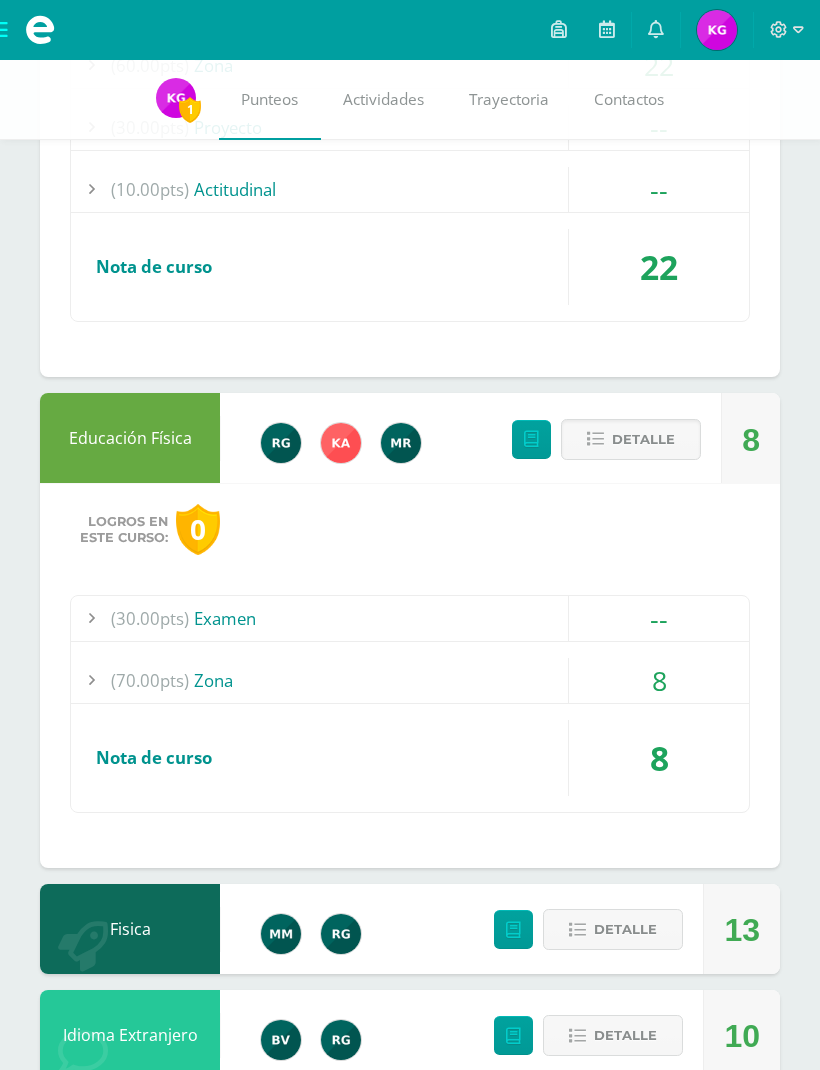click on "8" at bounding box center [659, 680] 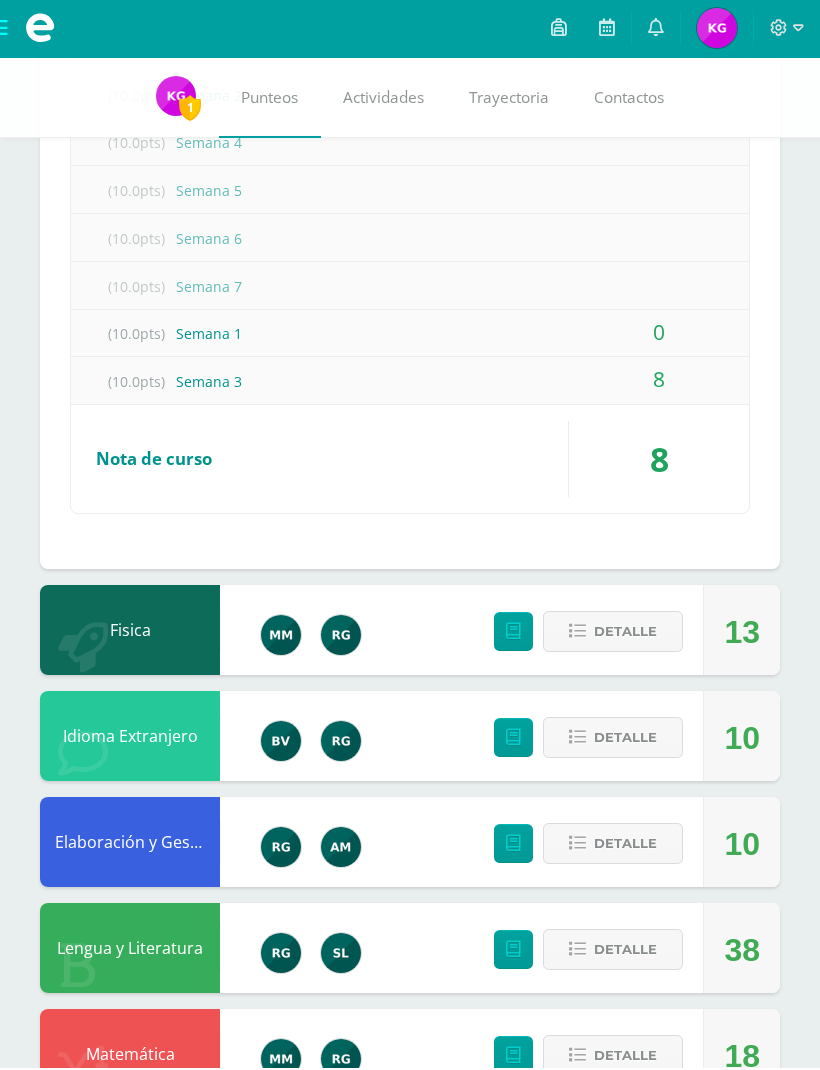 scroll, scrollTop: 2776, scrollLeft: 0, axis: vertical 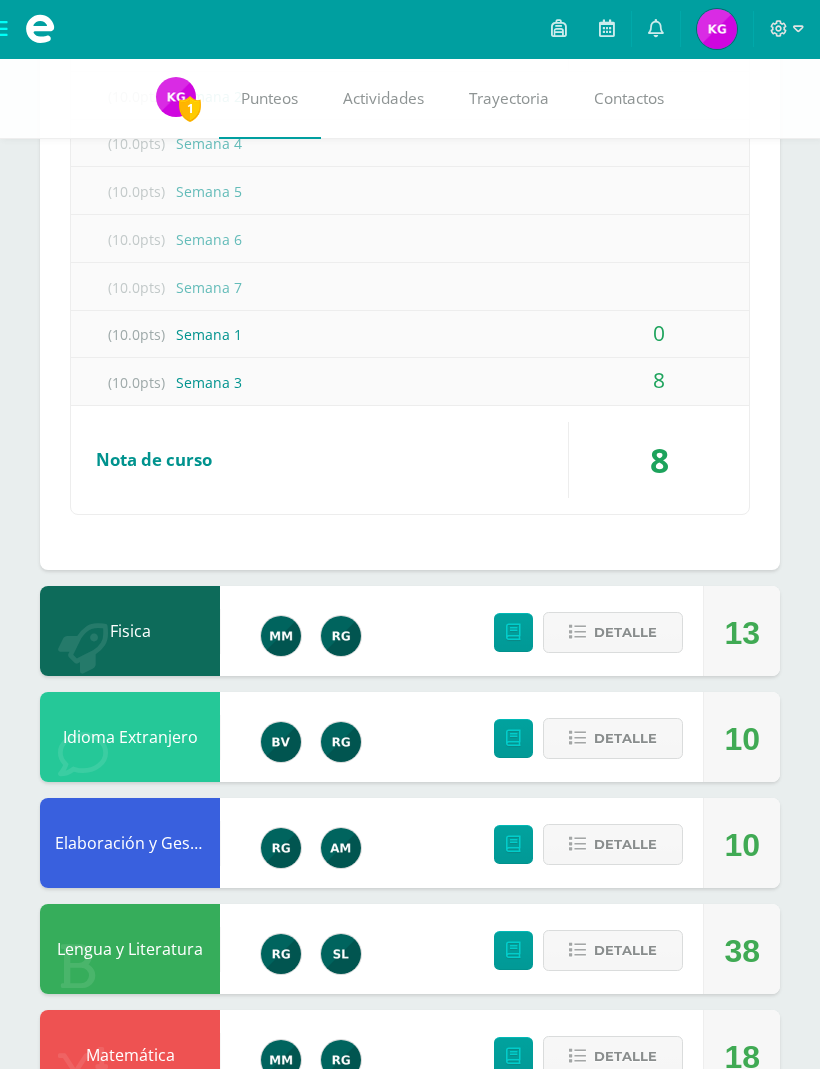 click on "Detalle" at bounding box center (613, 633) 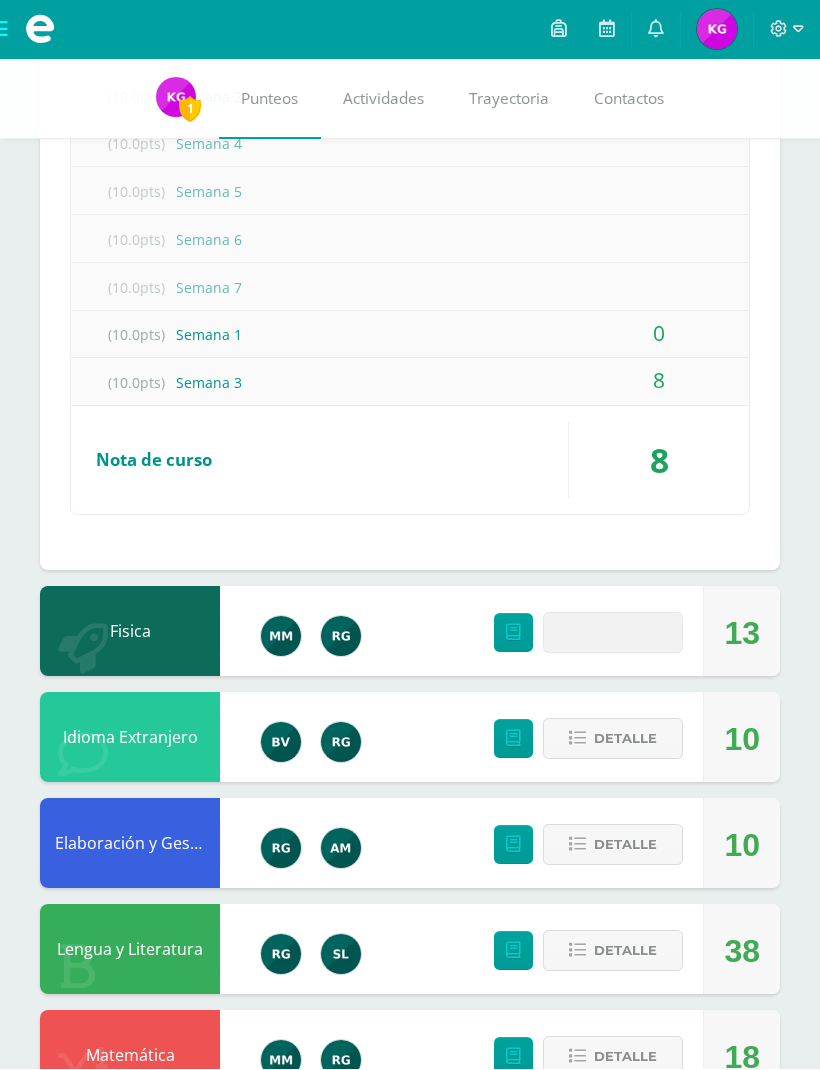 scroll, scrollTop: 2777, scrollLeft: 0, axis: vertical 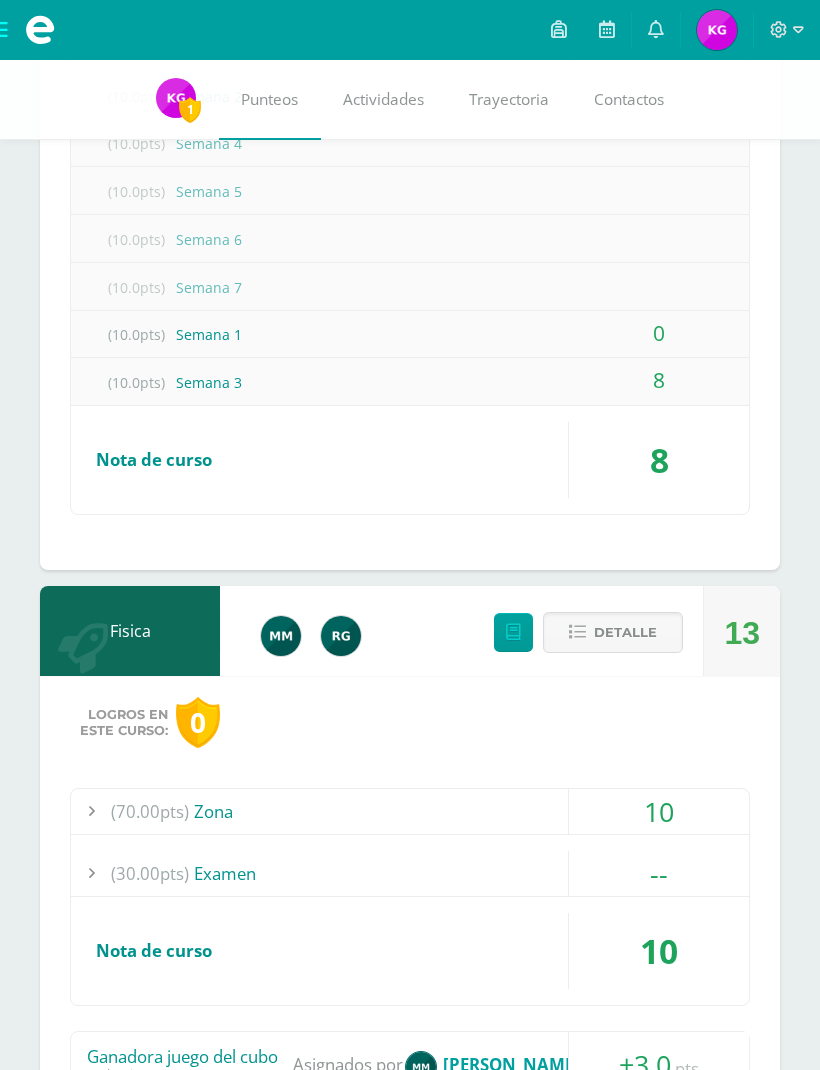 click on "10" at bounding box center [659, 811] 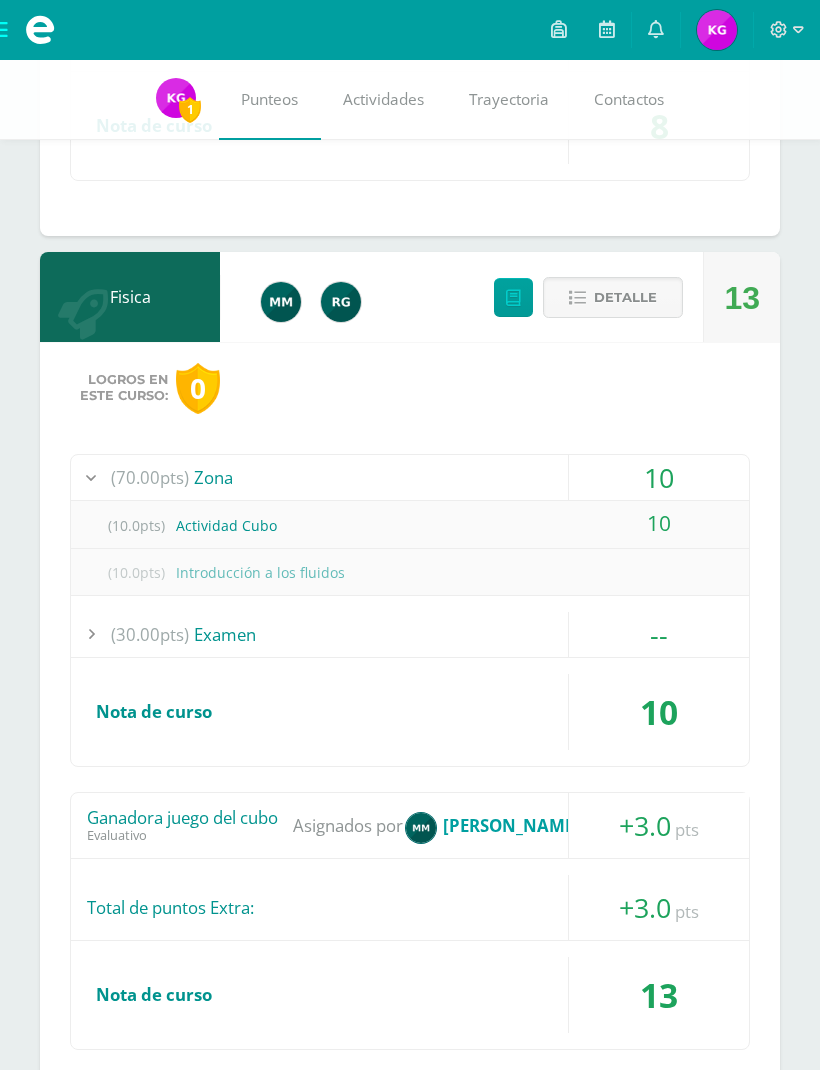 click on "10" at bounding box center [659, 477] 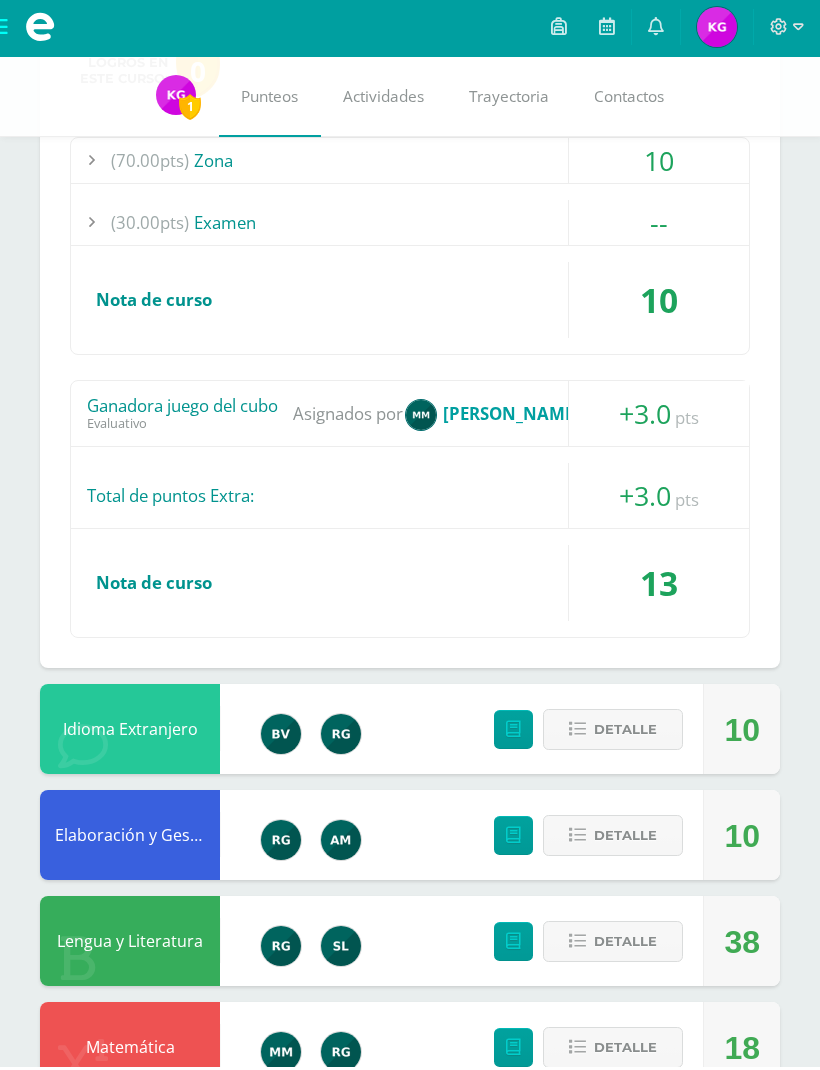 scroll, scrollTop: 3091, scrollLeft: 0, axis: vertical 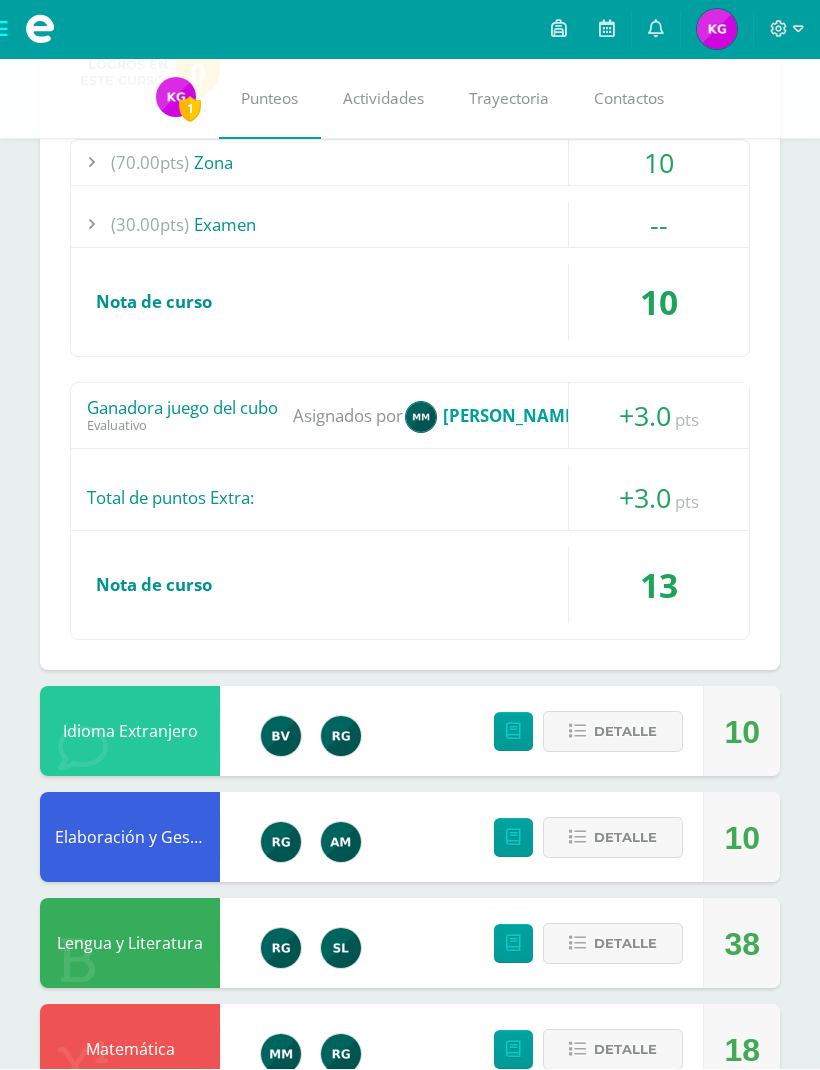 click on "Detalle" at bounding box center [613, 732] 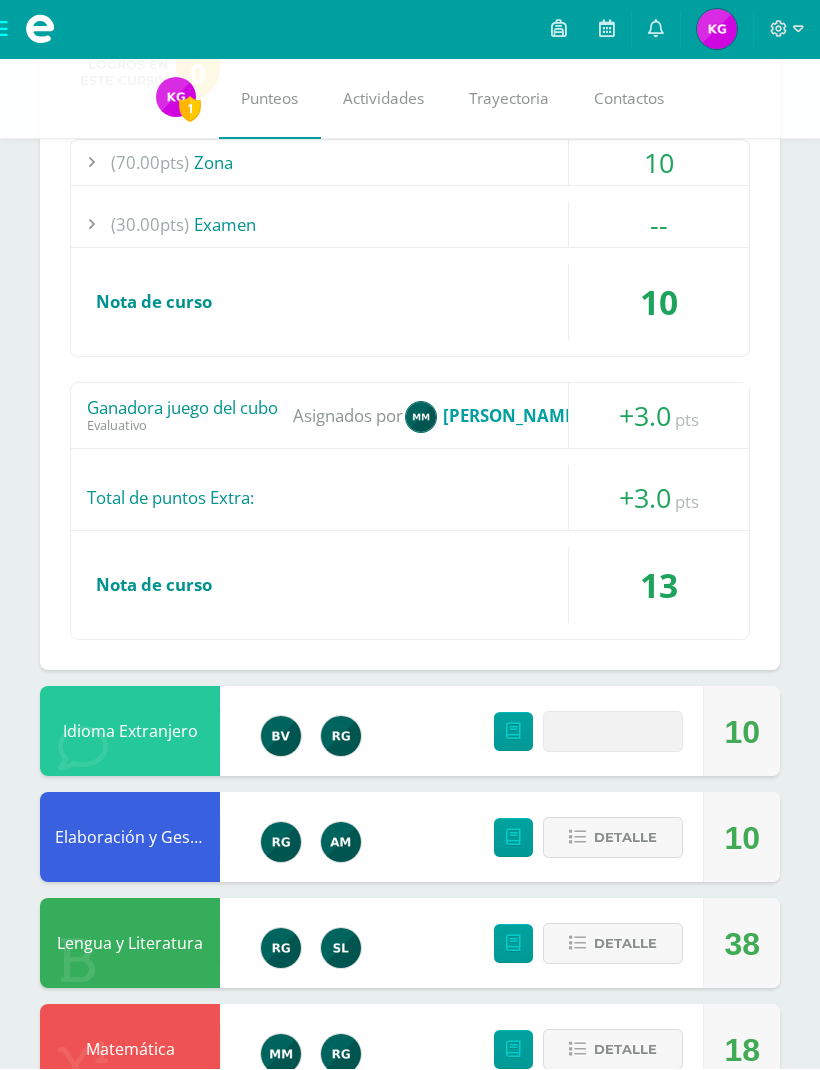 scroll, scrollTop: 3092, scrollLeft: 0, axis: vertical 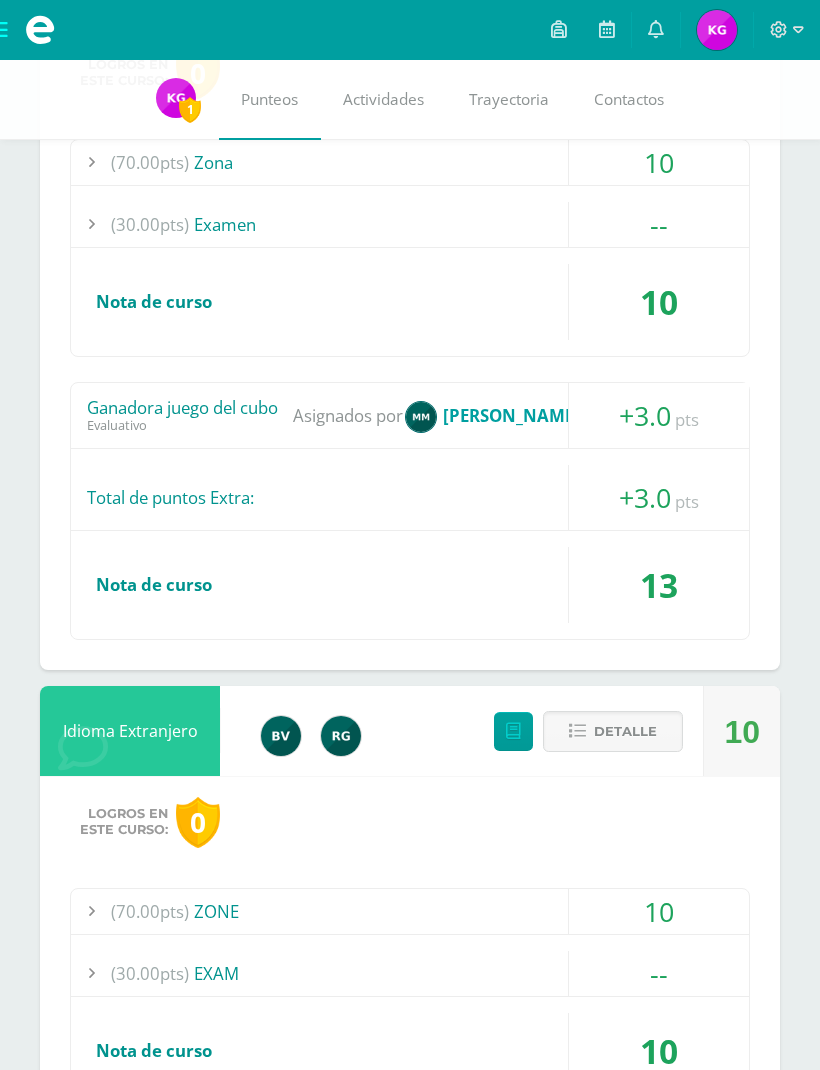 click on "10" at bounding box center [659, 911] 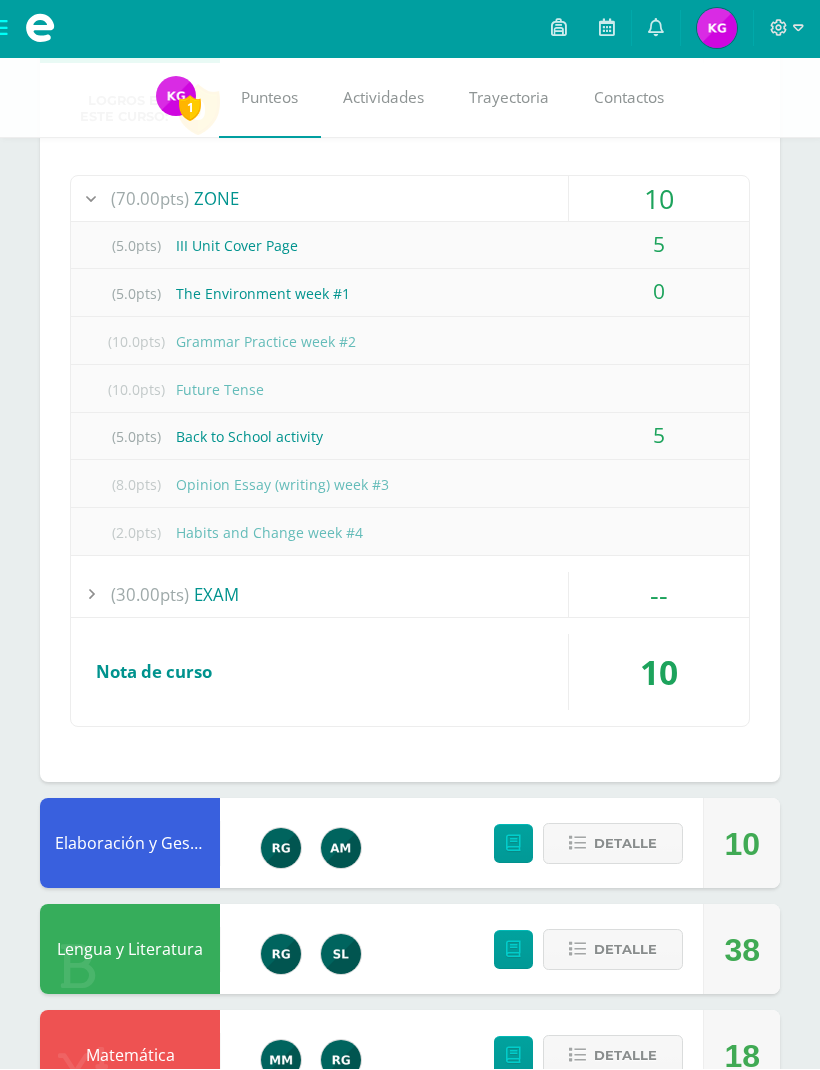 scroll, scrollTop: 3803, scrollLeft: 0, axis: vertical 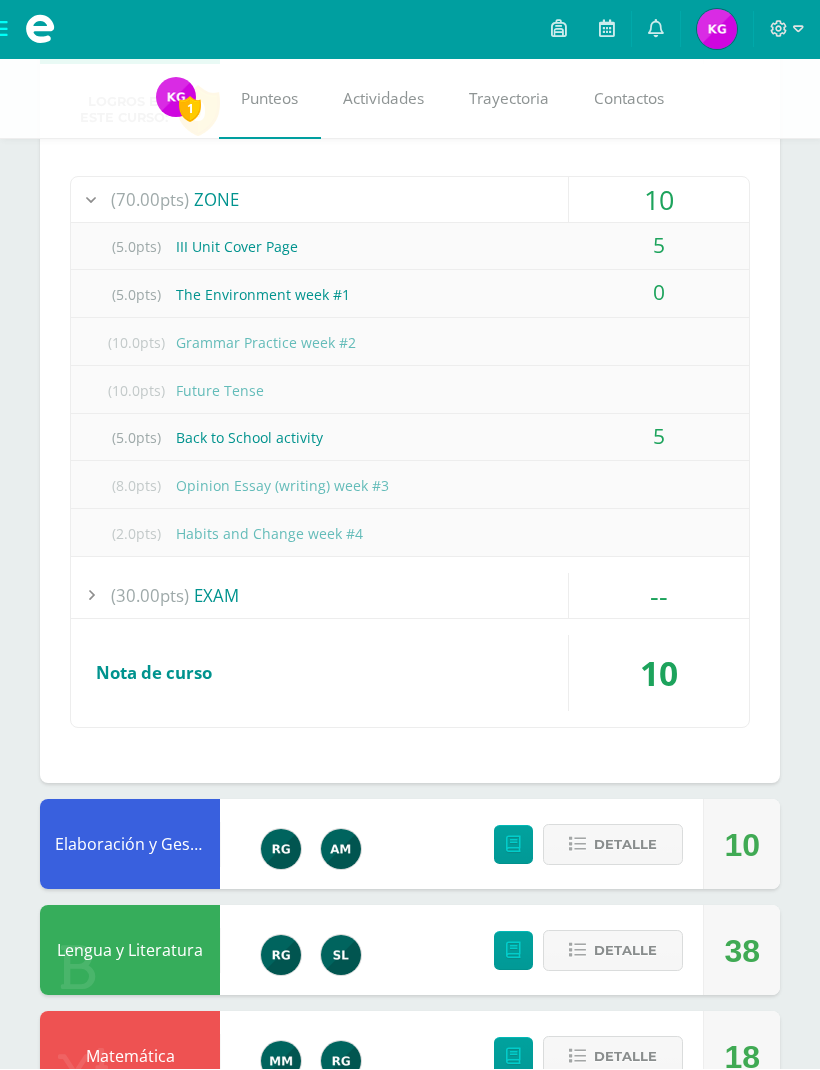 click on "Detalle" at bounding box center [625, 845] 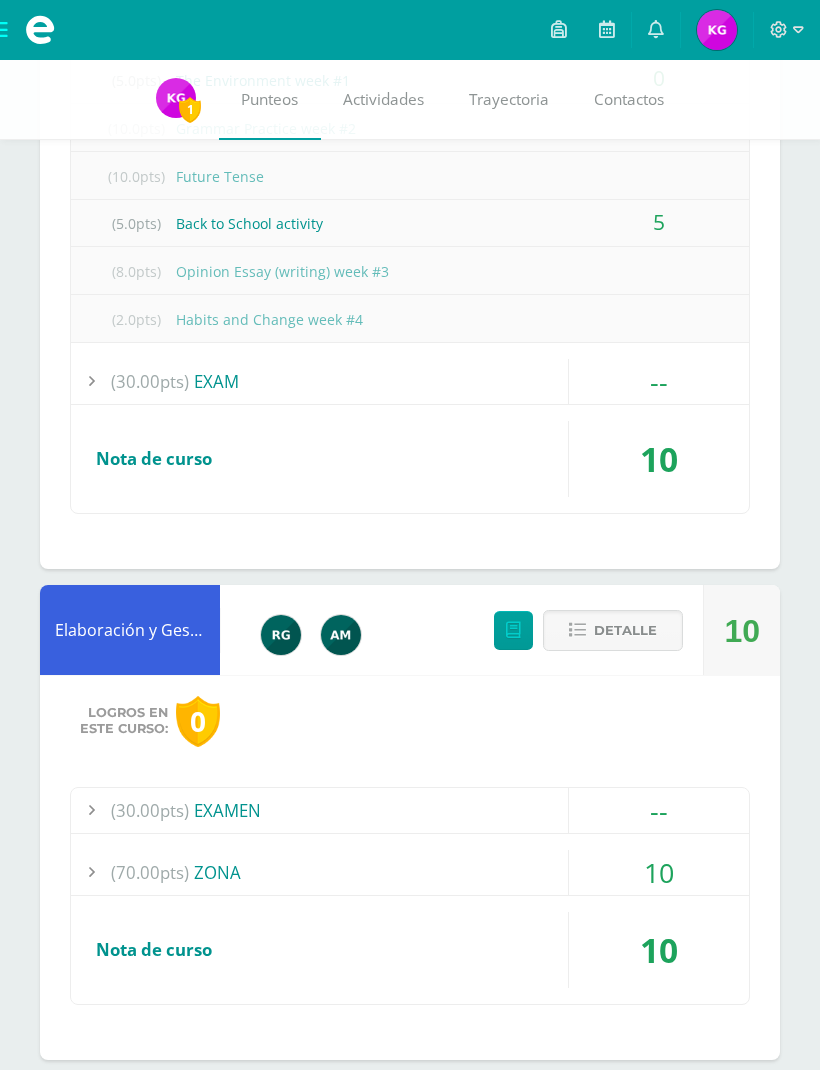 click on "10" at bounding box center [659, 872] 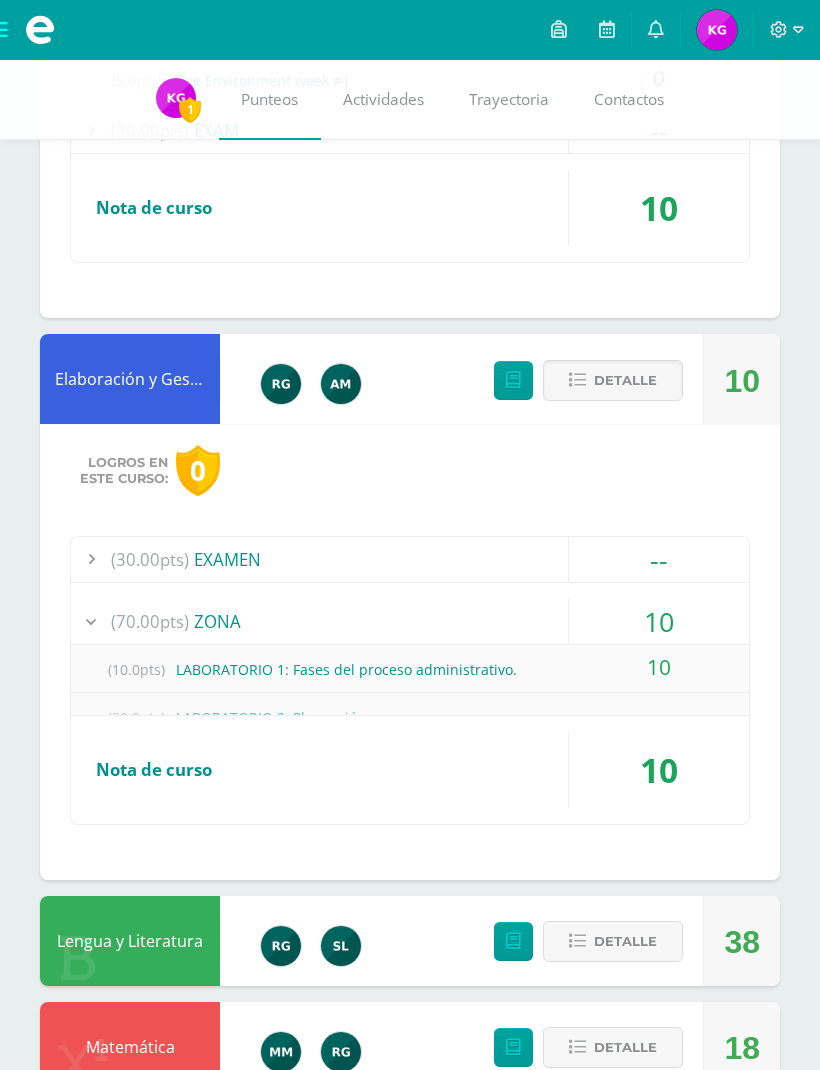 scroll, scrollTop: 3954, scrollLeft: 0, axis: vertical 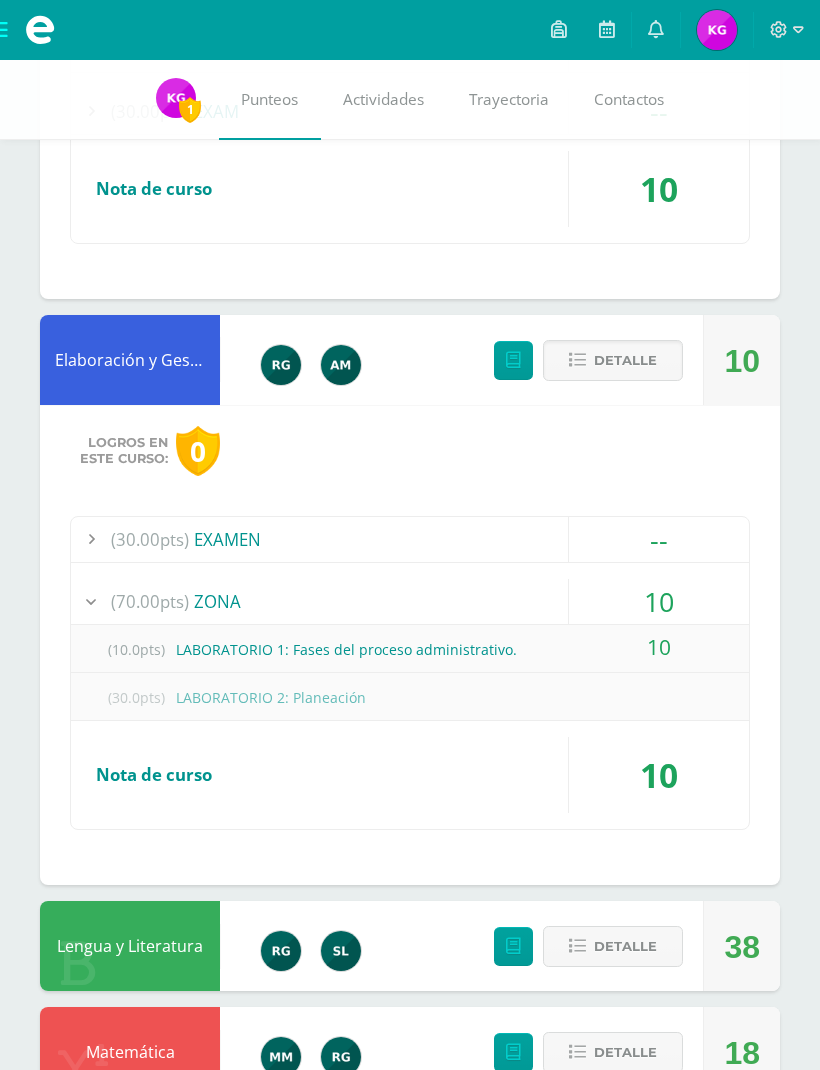 click on "10" at bounding box center (659, 647) 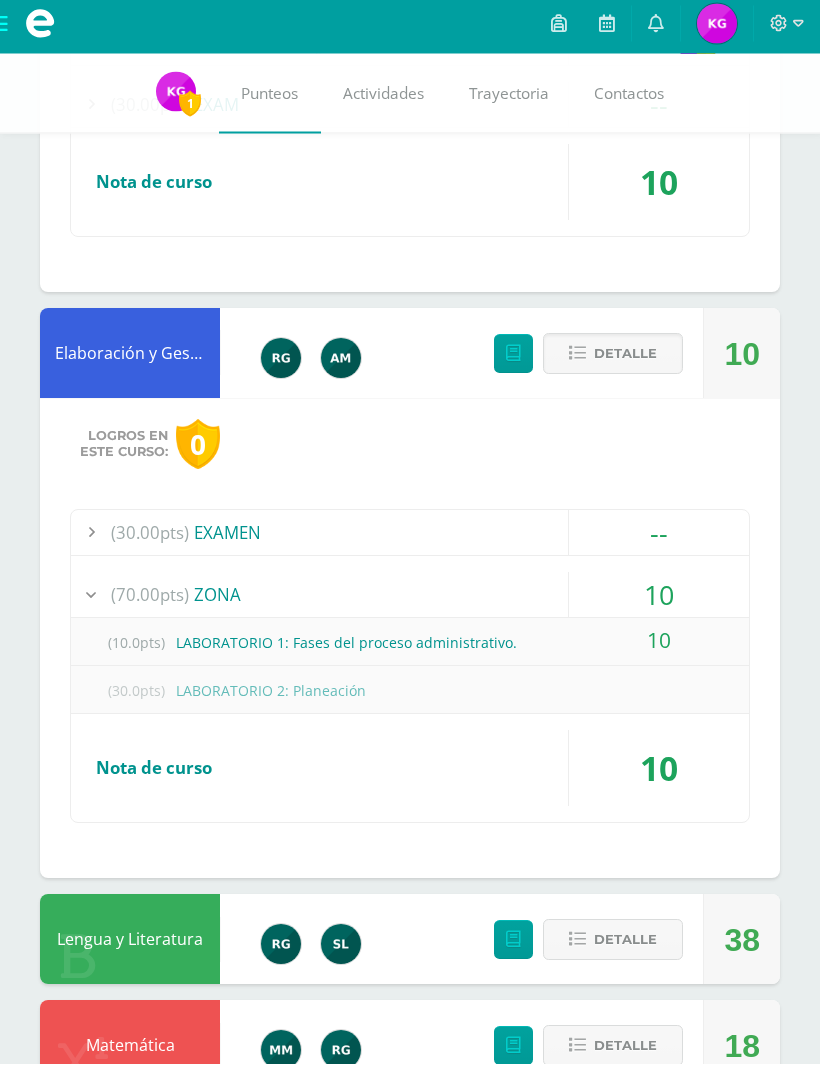 scroll, scrollTop: 3954, scrollLeft: 0, axis: vertical 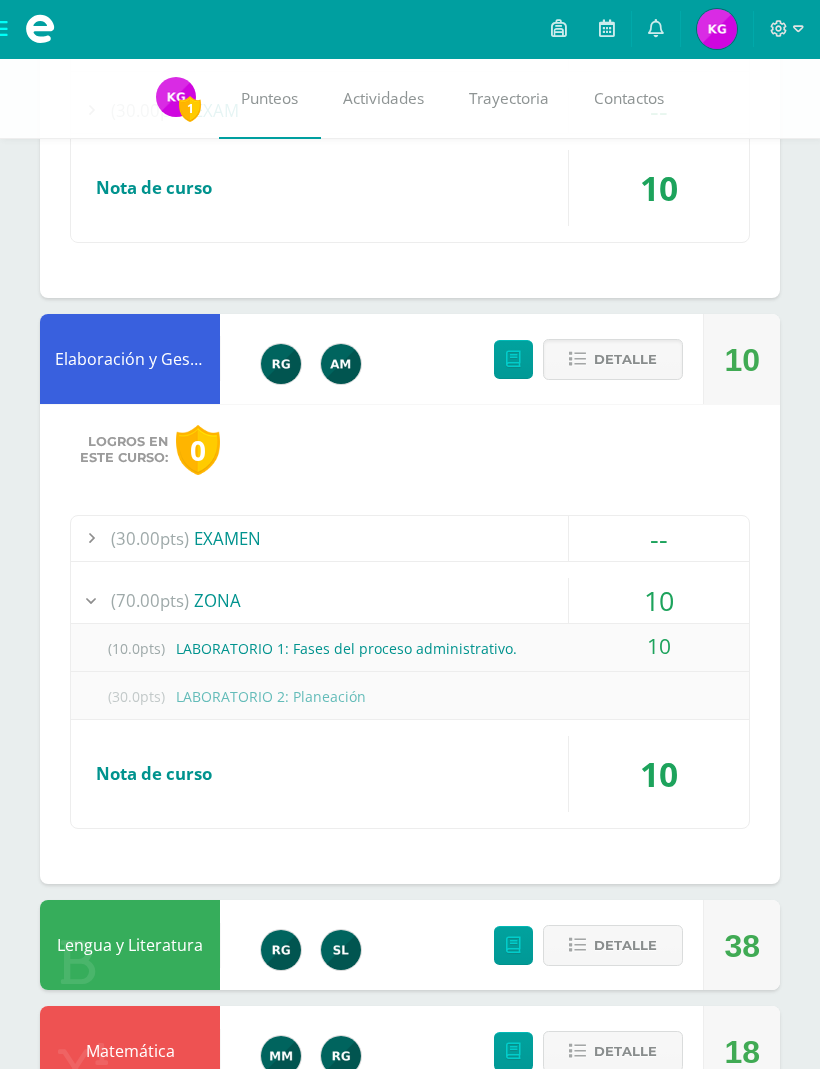 click on "Detalle" at bounding box center [625, 946] 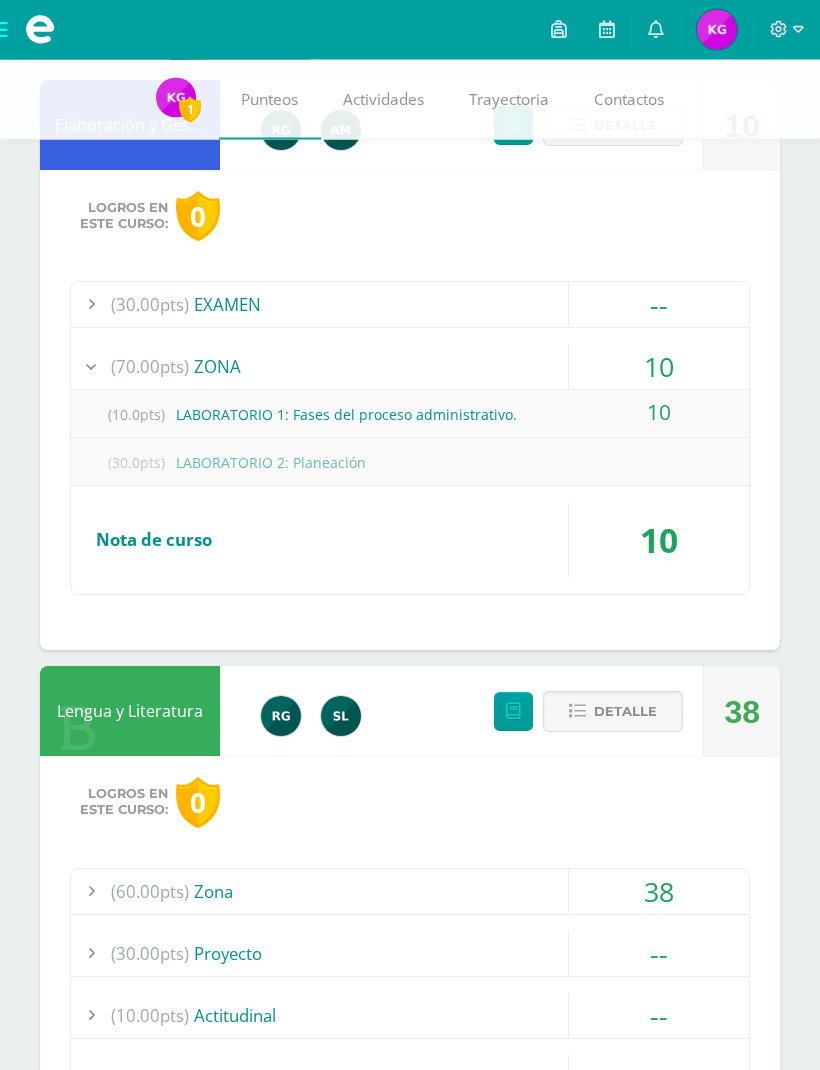 scroll, scrollTop: 4194, scrollLeft: 0, axis: vertical 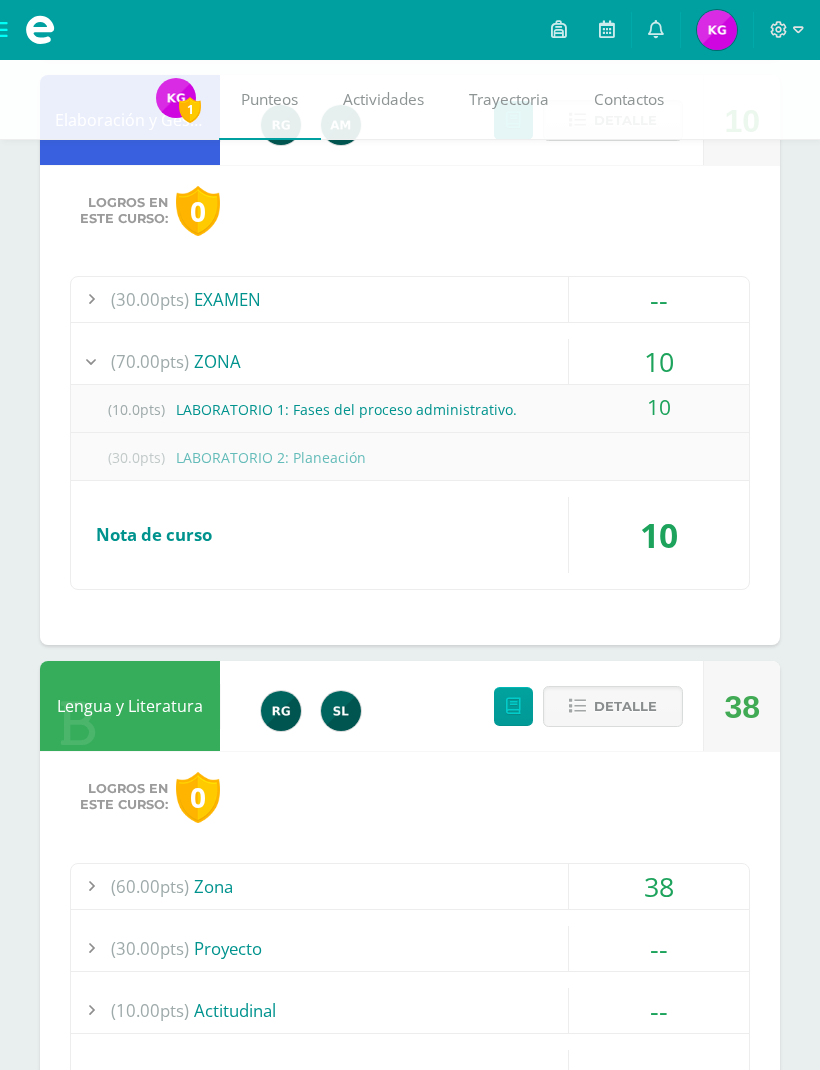 click on "38" at bounding box center (659, 886) 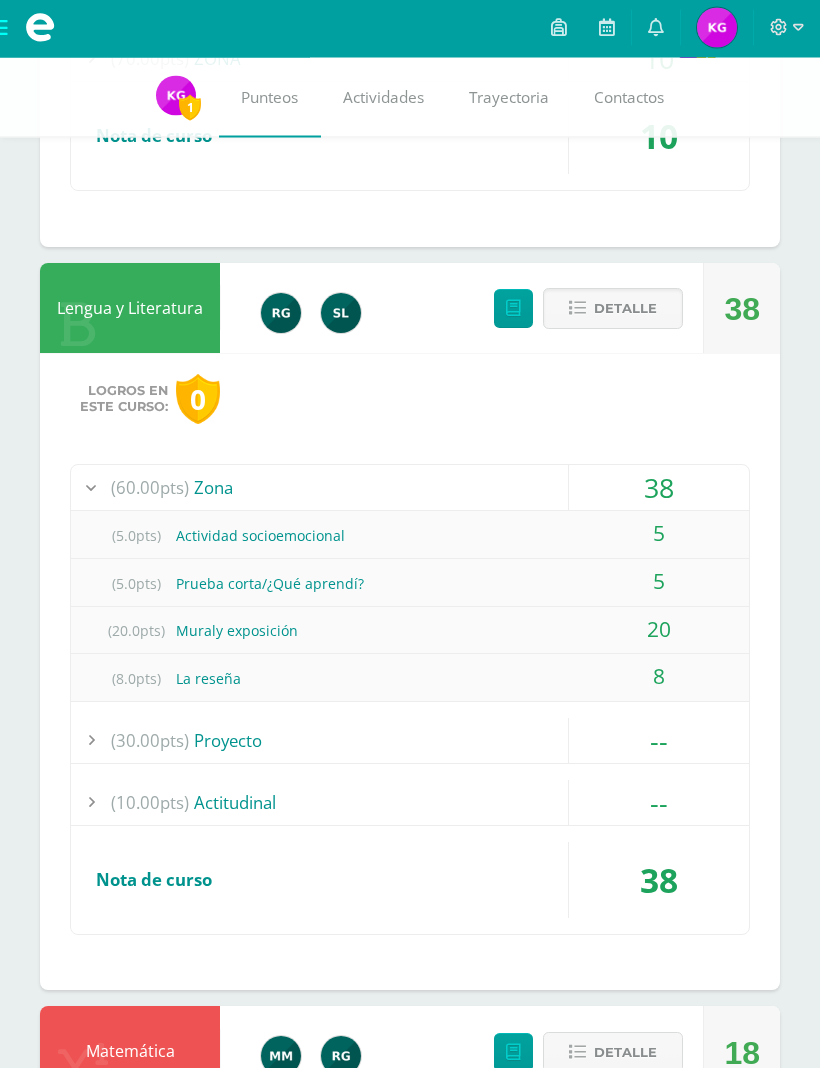 scroll, scrollTop: 4494, scrollLeft: 0, axis: vertical 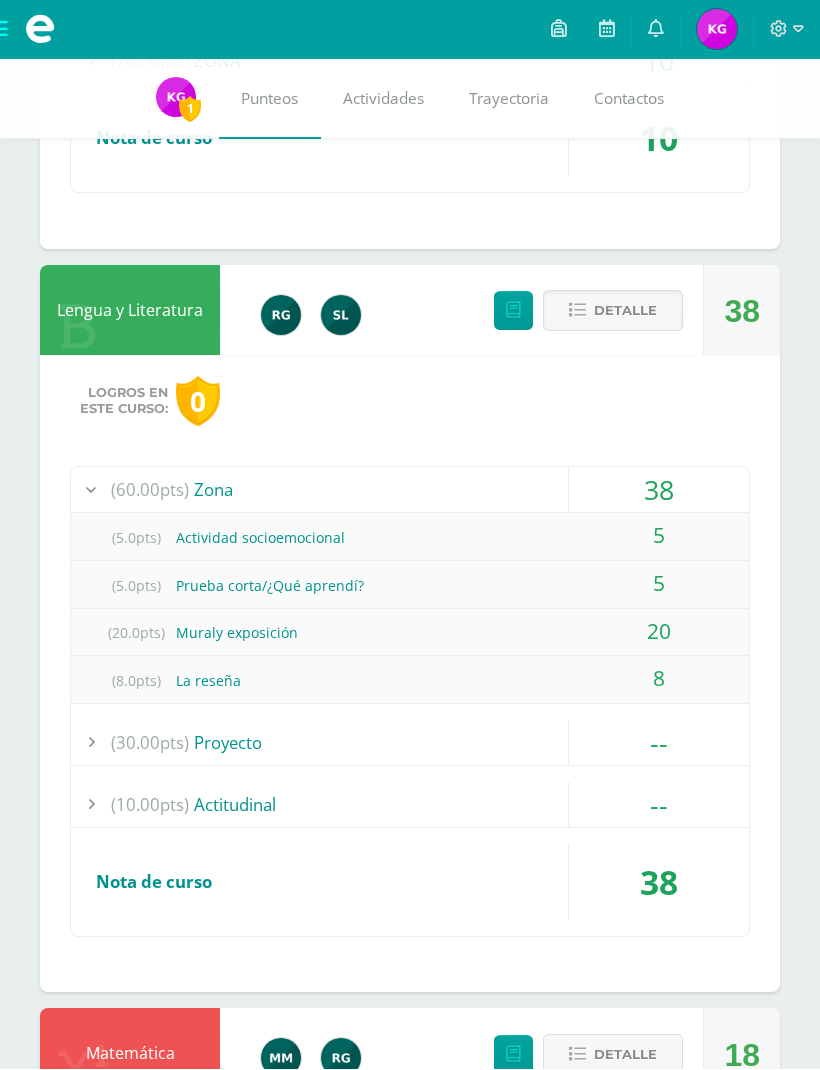 click on "Detalle" at bounding box center [625, 1055] 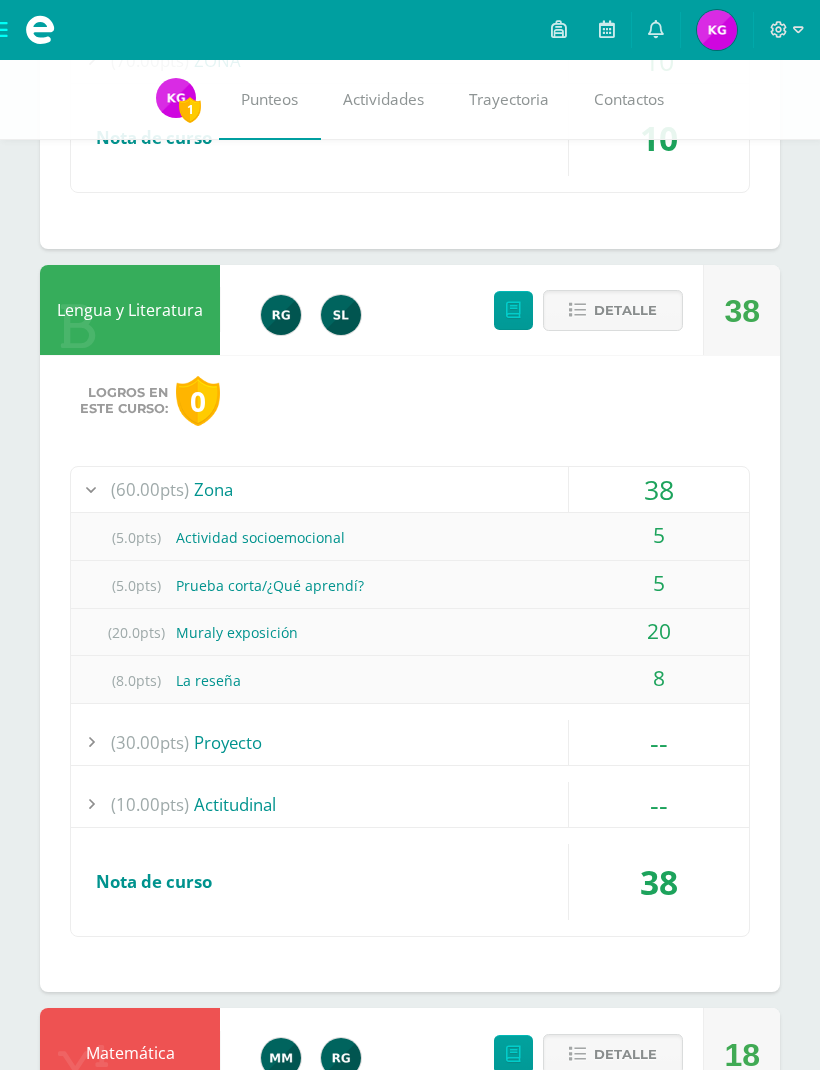 click on "Detalle" at bounding box center (625, 1054) 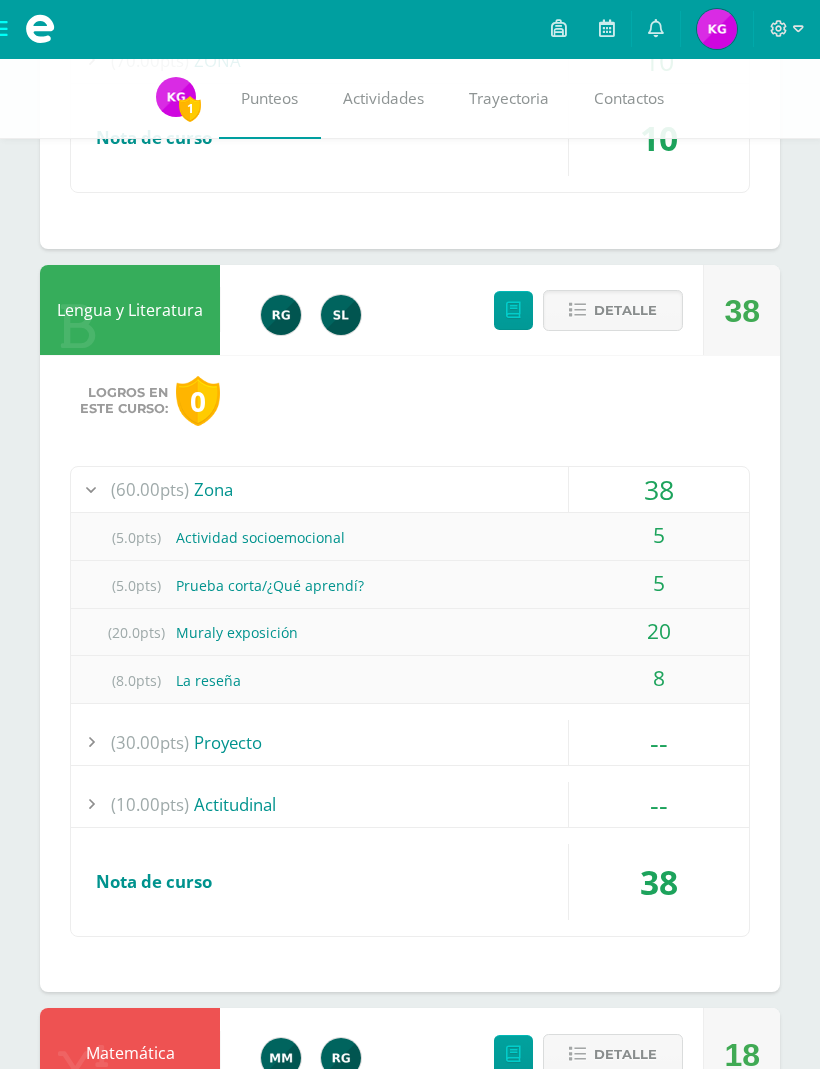 click on "Detalle" at bounding box center (625, 1055) 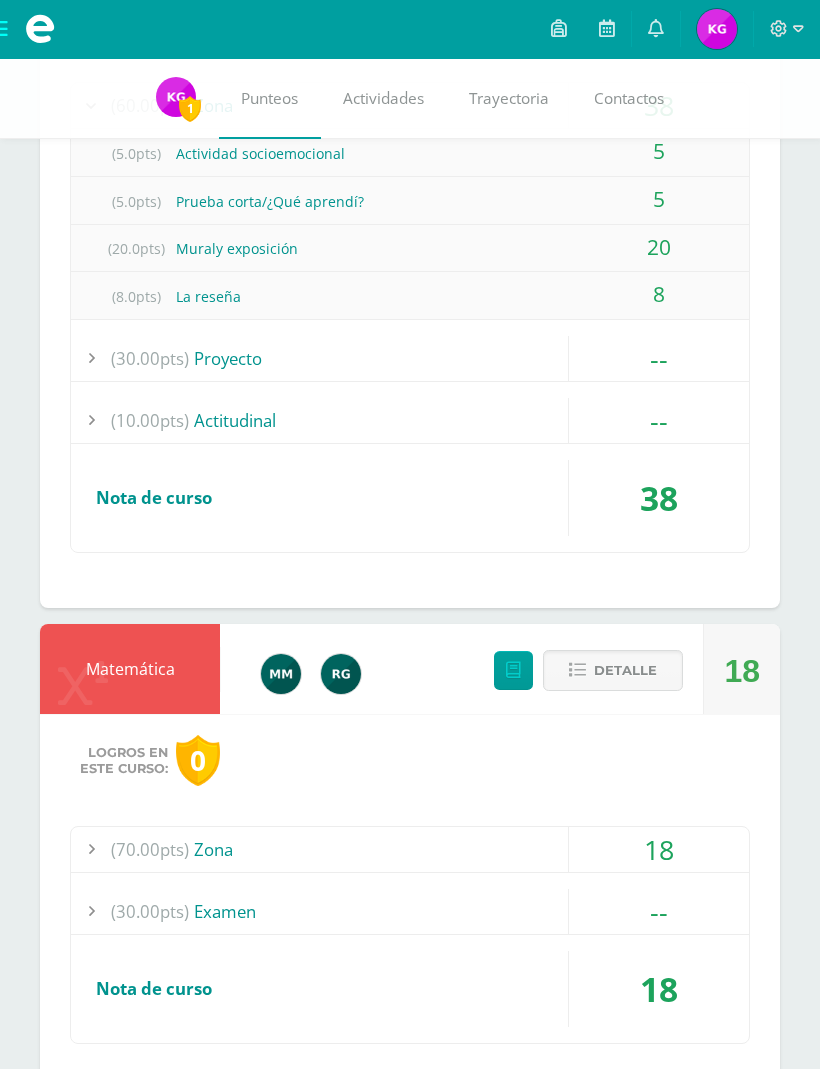 click on "18" at bounding box center [659, 850] 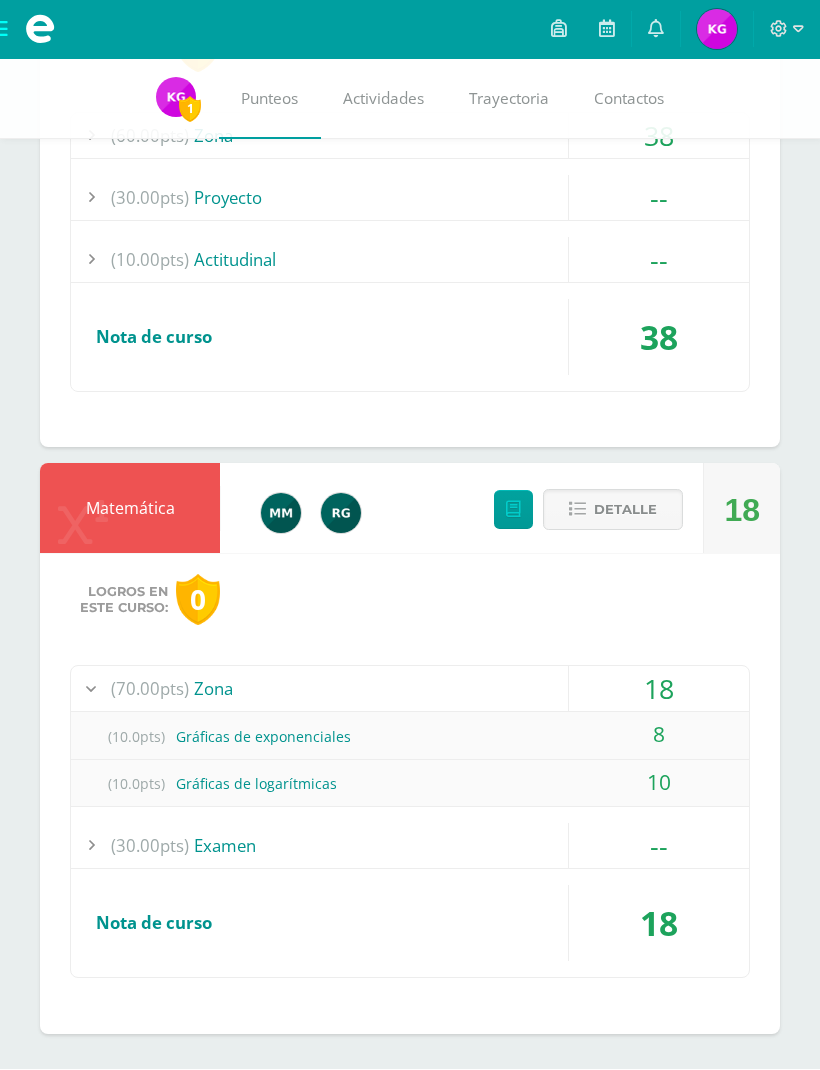 scroll, scrollTop: 4851, scrollLeft: 0, axis: vertical 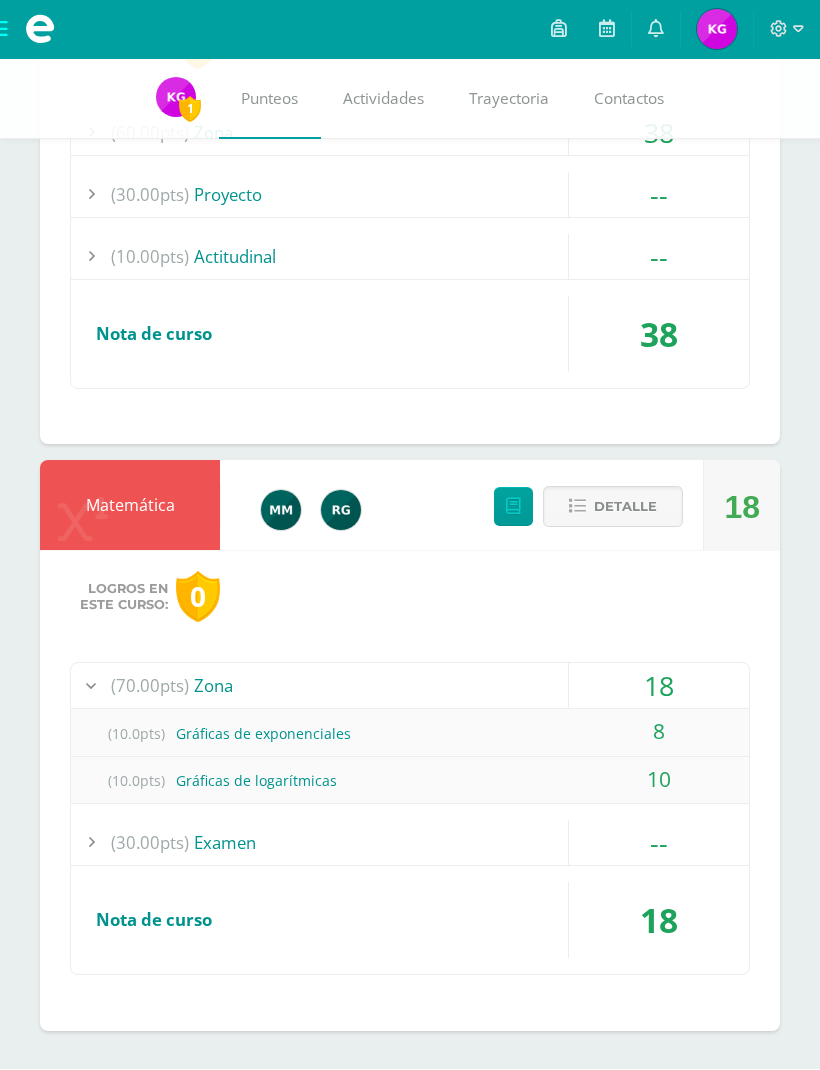 click at bounding box center (40, 30) 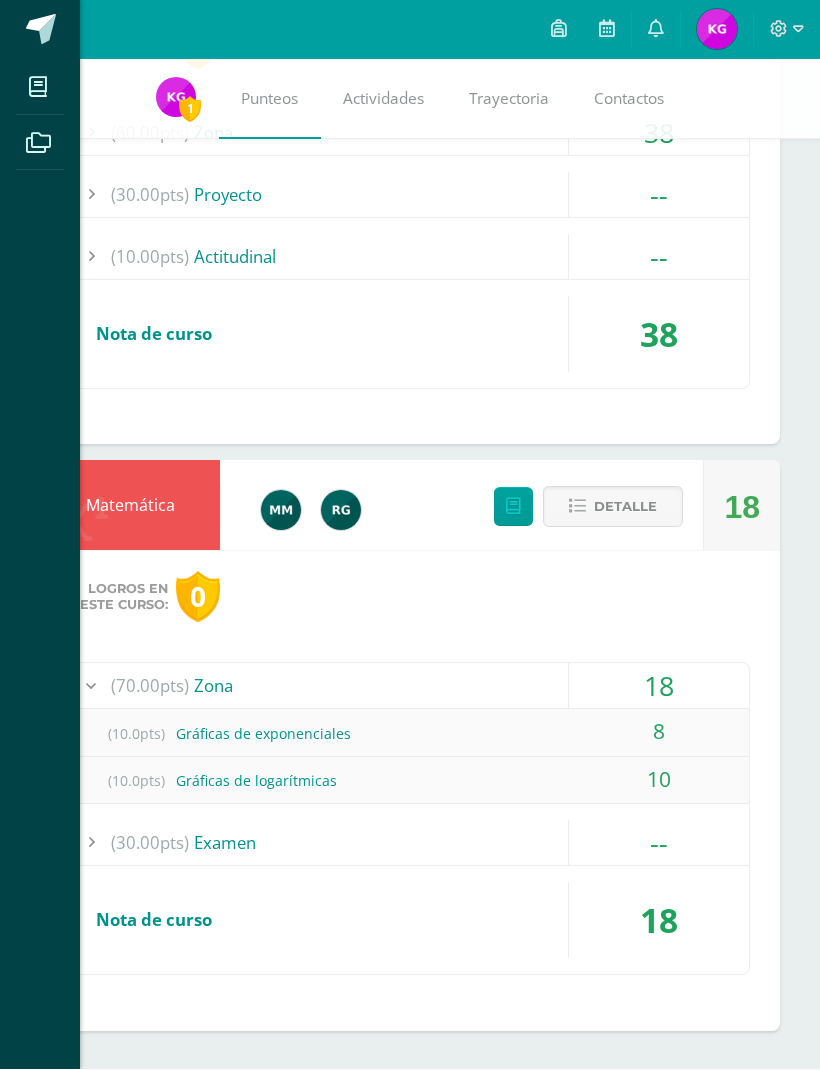 click at bounding box center [41, 30] 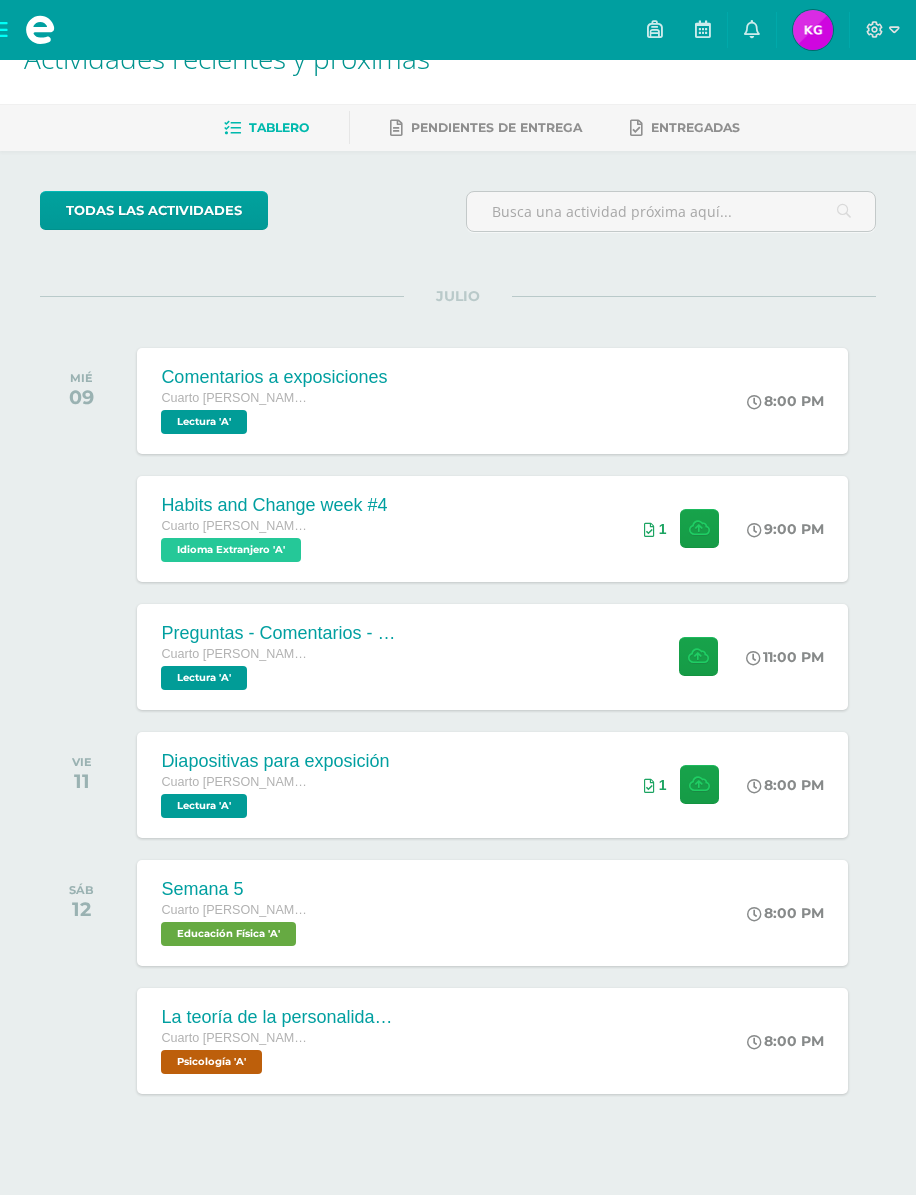 scroll, scrollTop: 50, scrollLeft: 0, axis: vertical 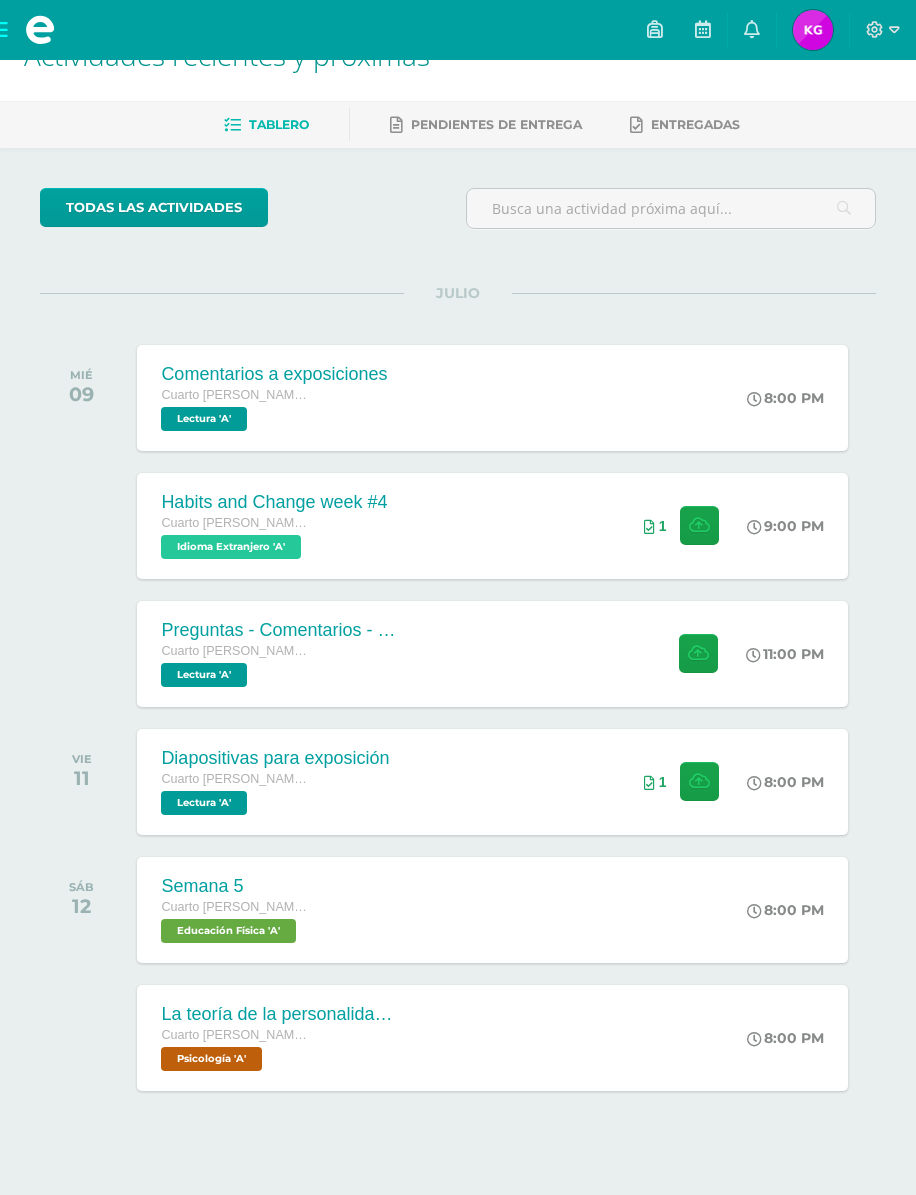 click on "Preguntas - Comentarios - Observaciones
Cuarto [PERSON_NAME]. CCLL
Lectura 'A'
11:00 PM
Preguntas - Comentarios - Observaciones
Lectura" at bounding box center (492, 654) 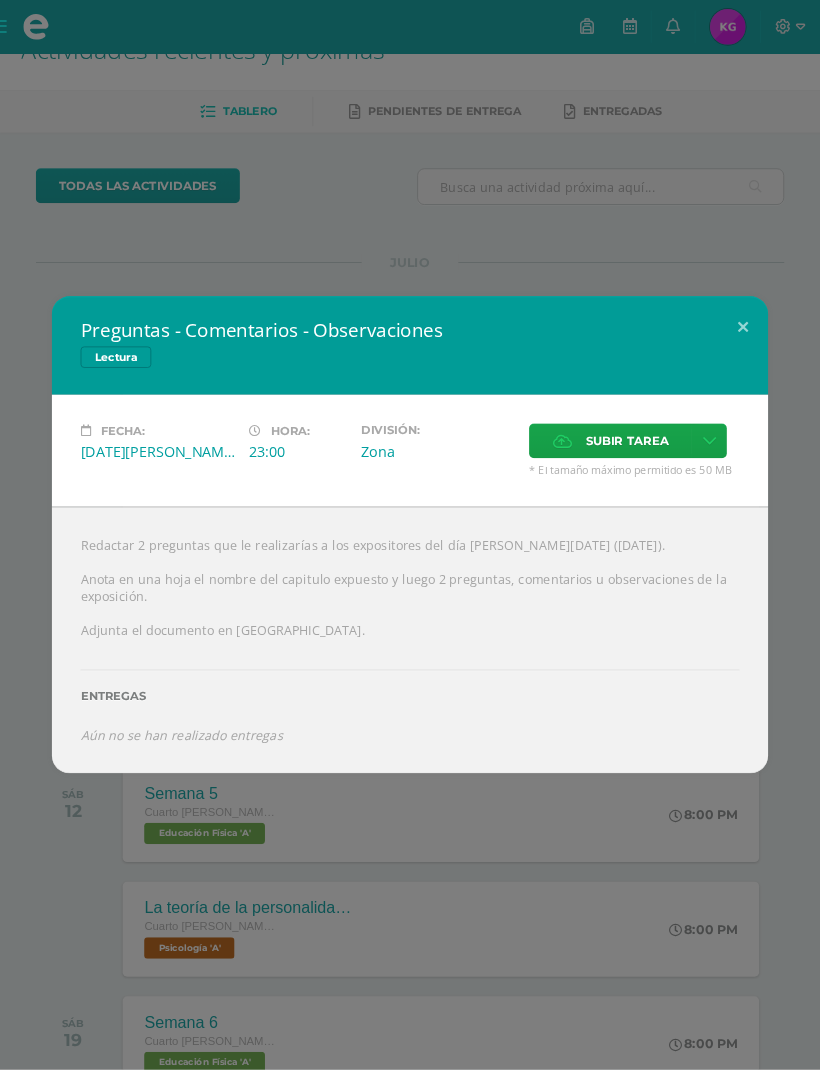scroll, scrollTop: 0, scrollLeft: 0, axis: both 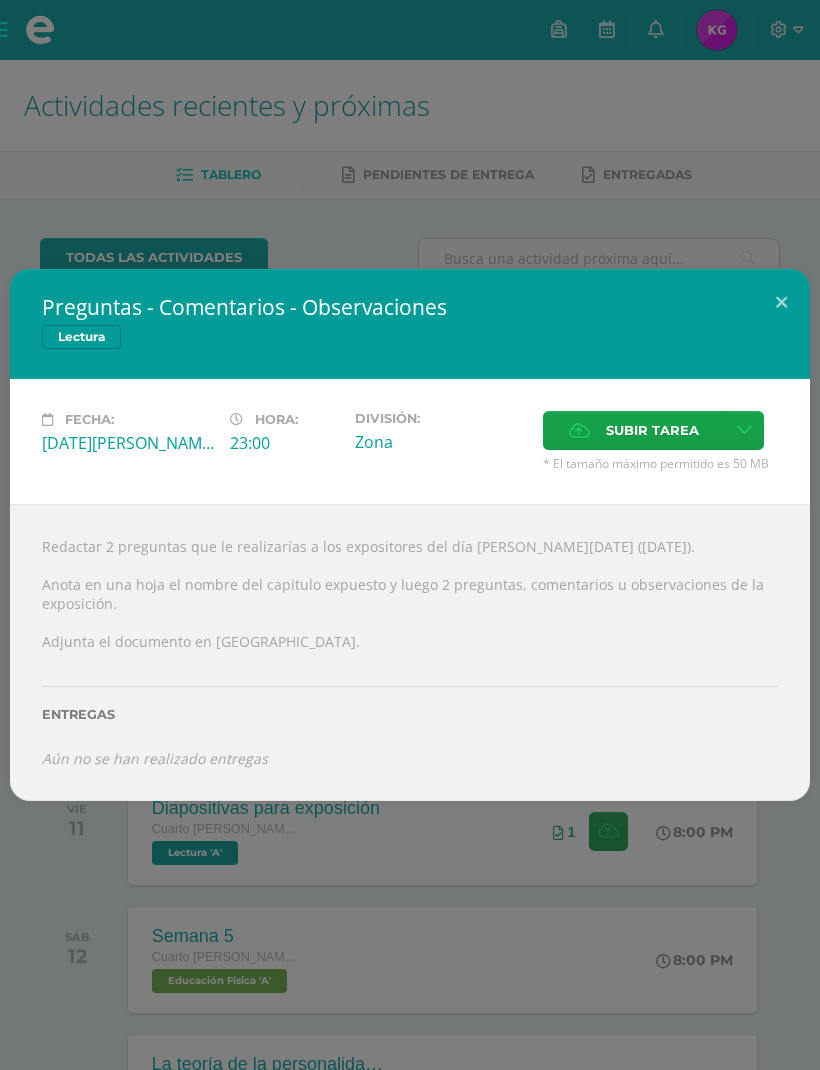 click on "Subir tarea" at bounding box center [652, 430] 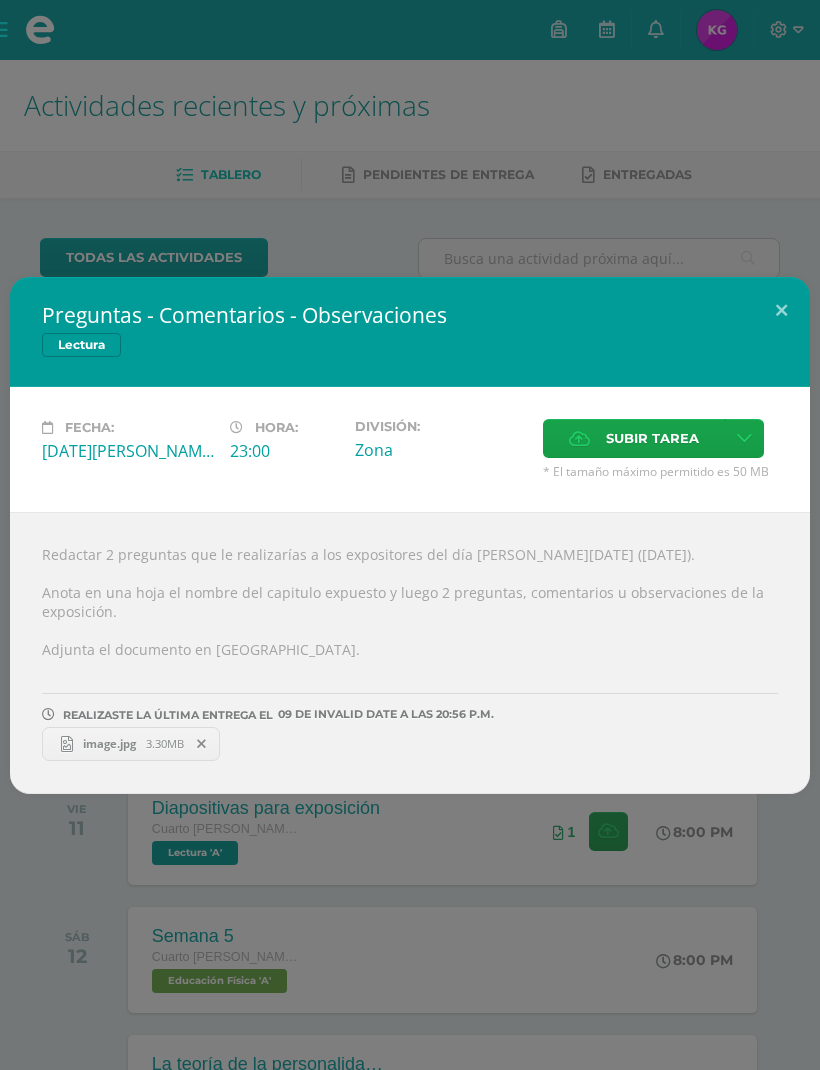 click at bounding box center [781, 311] 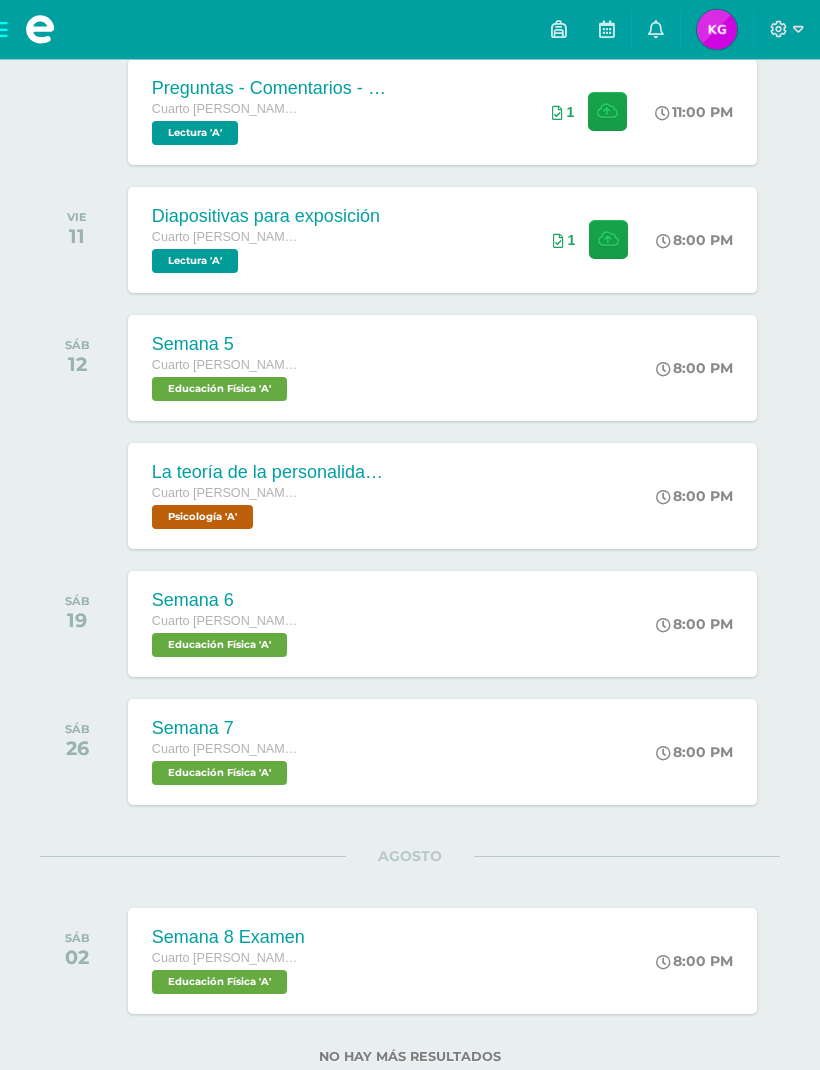 scroll, scrollTop: 591, scrollLeft: 0, axis: vertical 